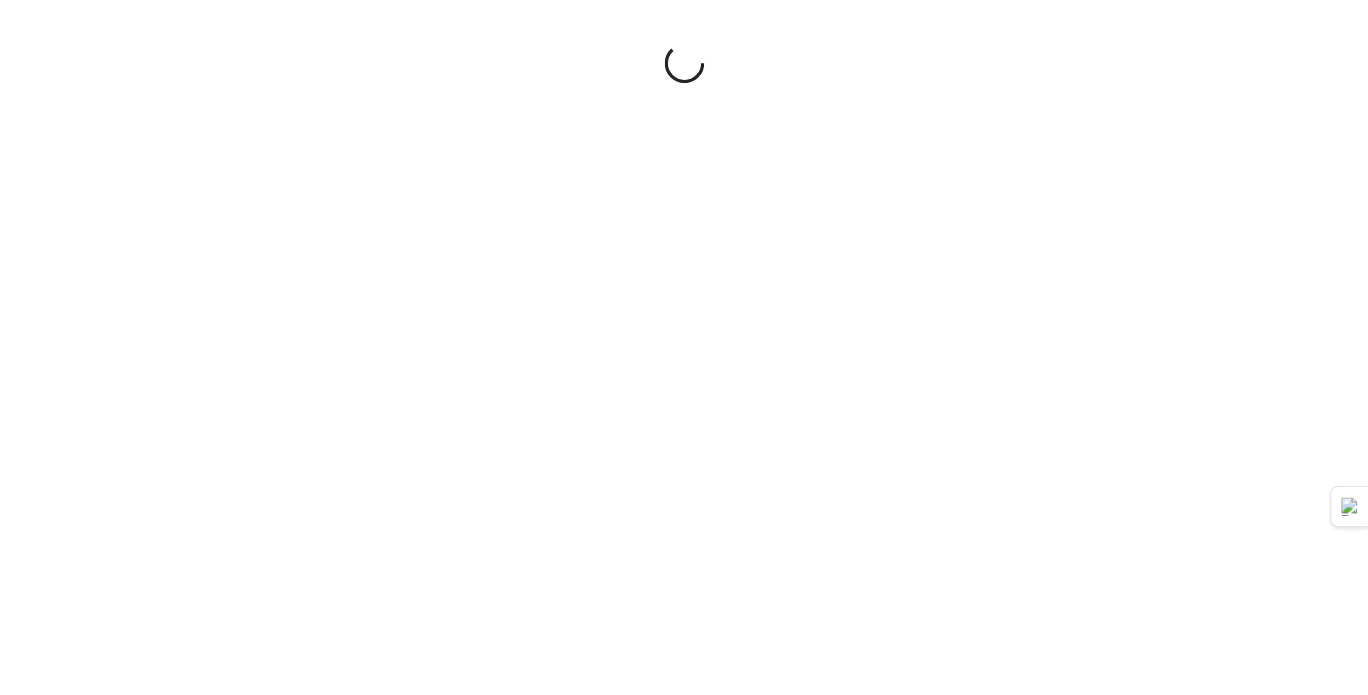 scroll, scrollTop: 0, scrollLeft: 0, axis: both 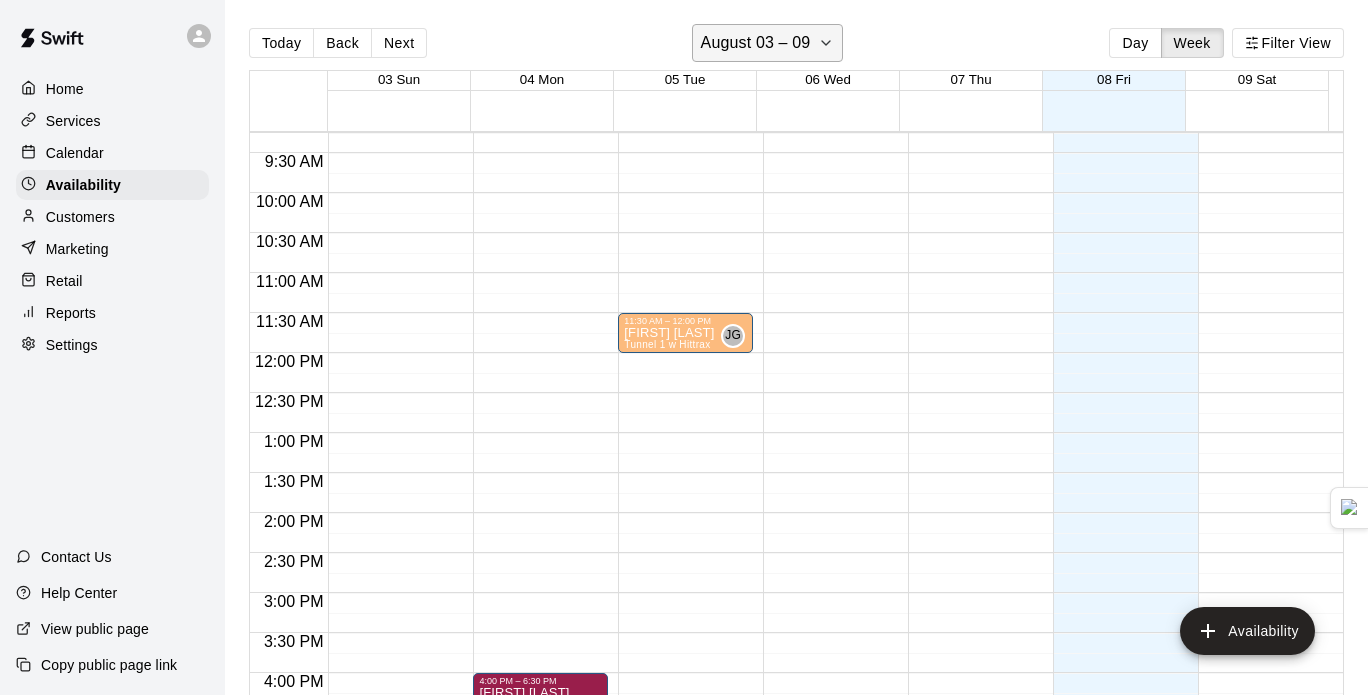 click on "August 03 – 09" at bounding box center [768, 43] 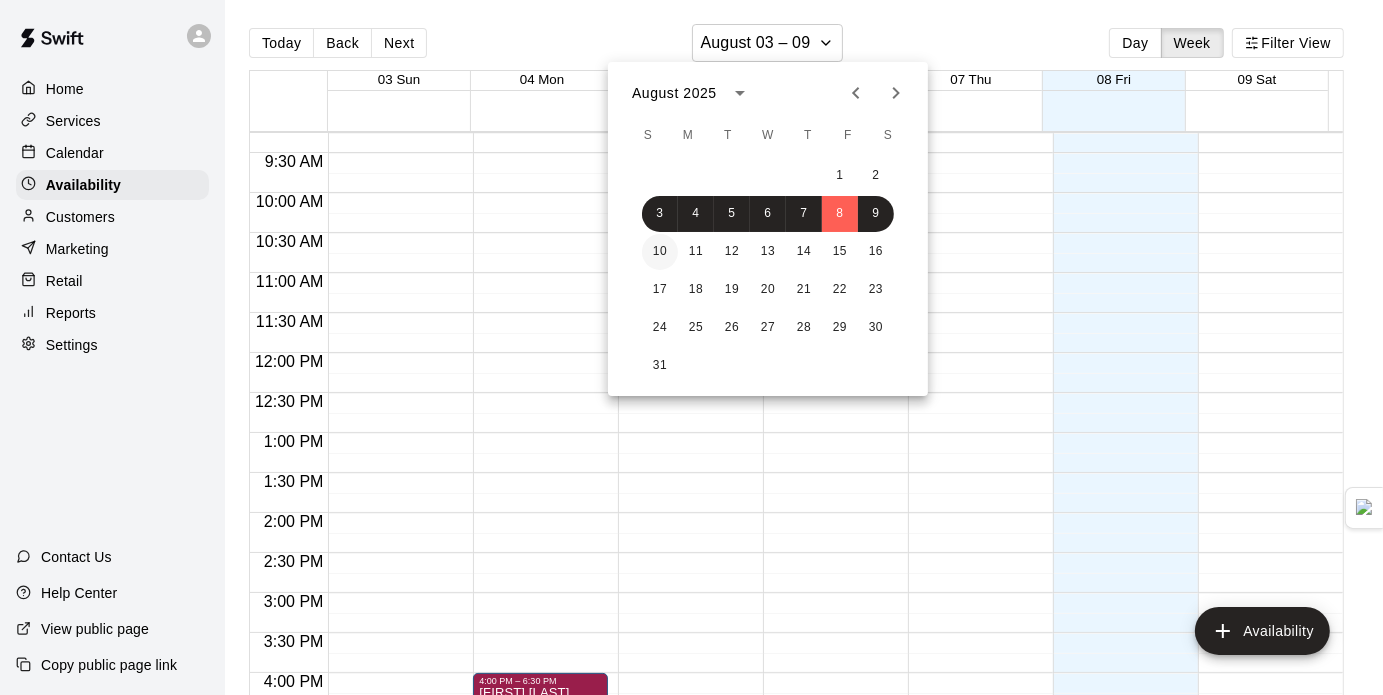 click on "10" at bounding box center (660, 252) 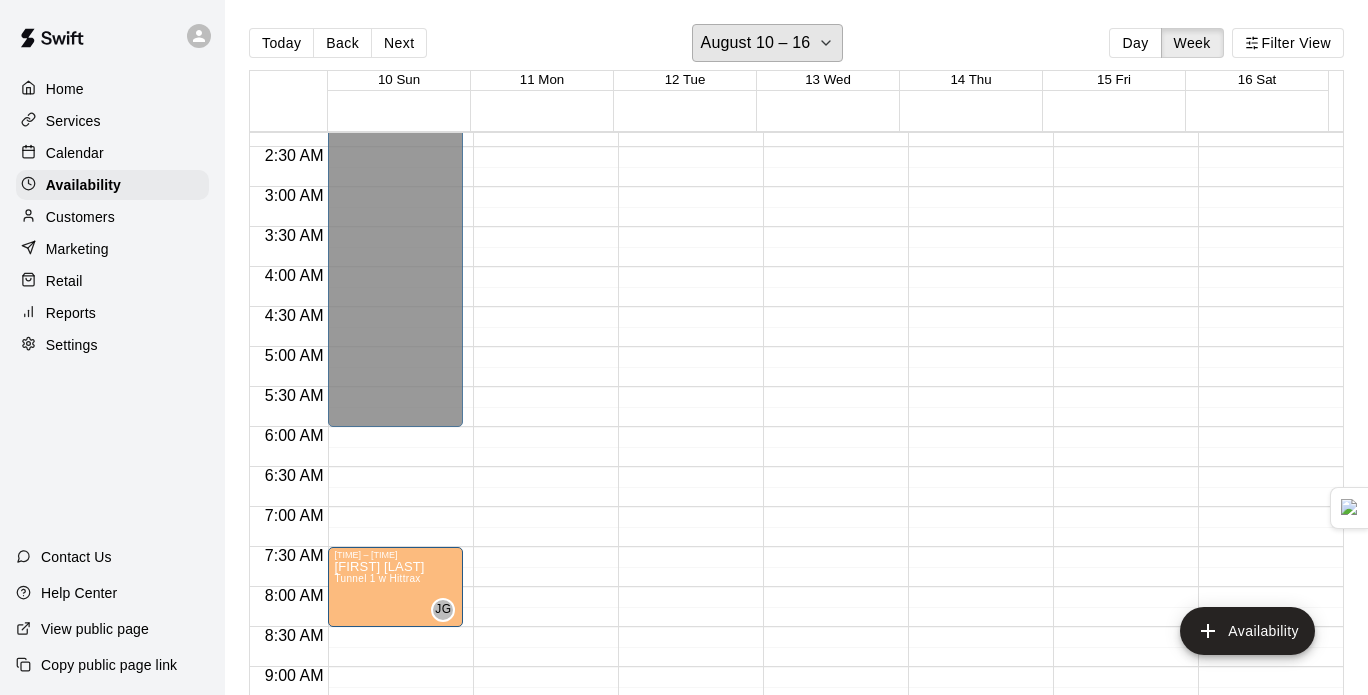 scroll, scrollTop: 326, scrollLeft: 0, axis: vertical 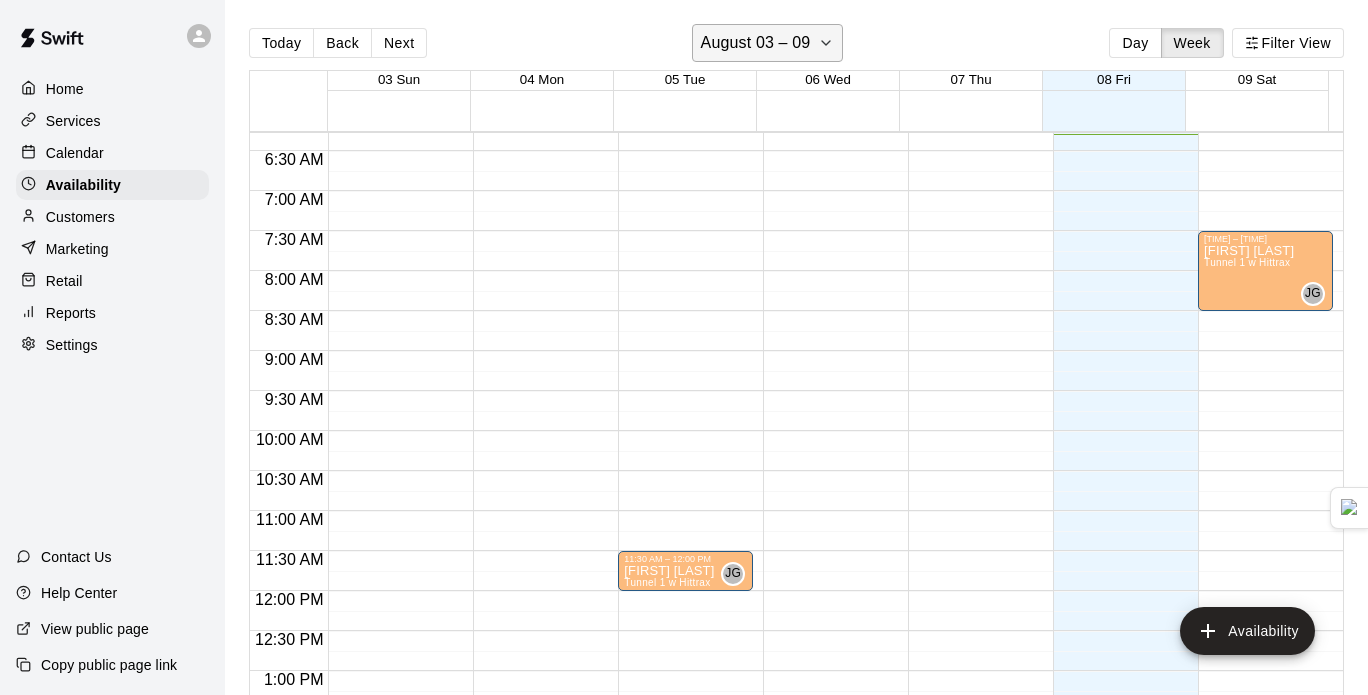 click 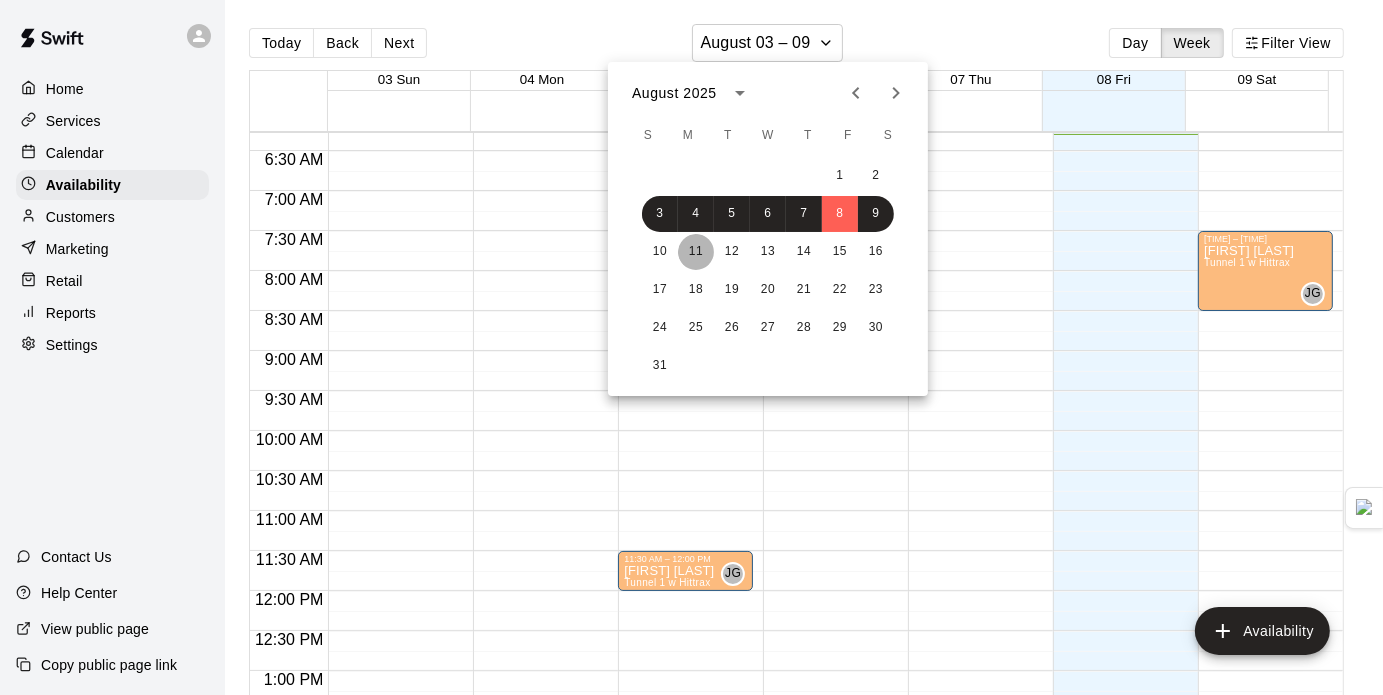 click on "11" at bounding box center [696, 252] 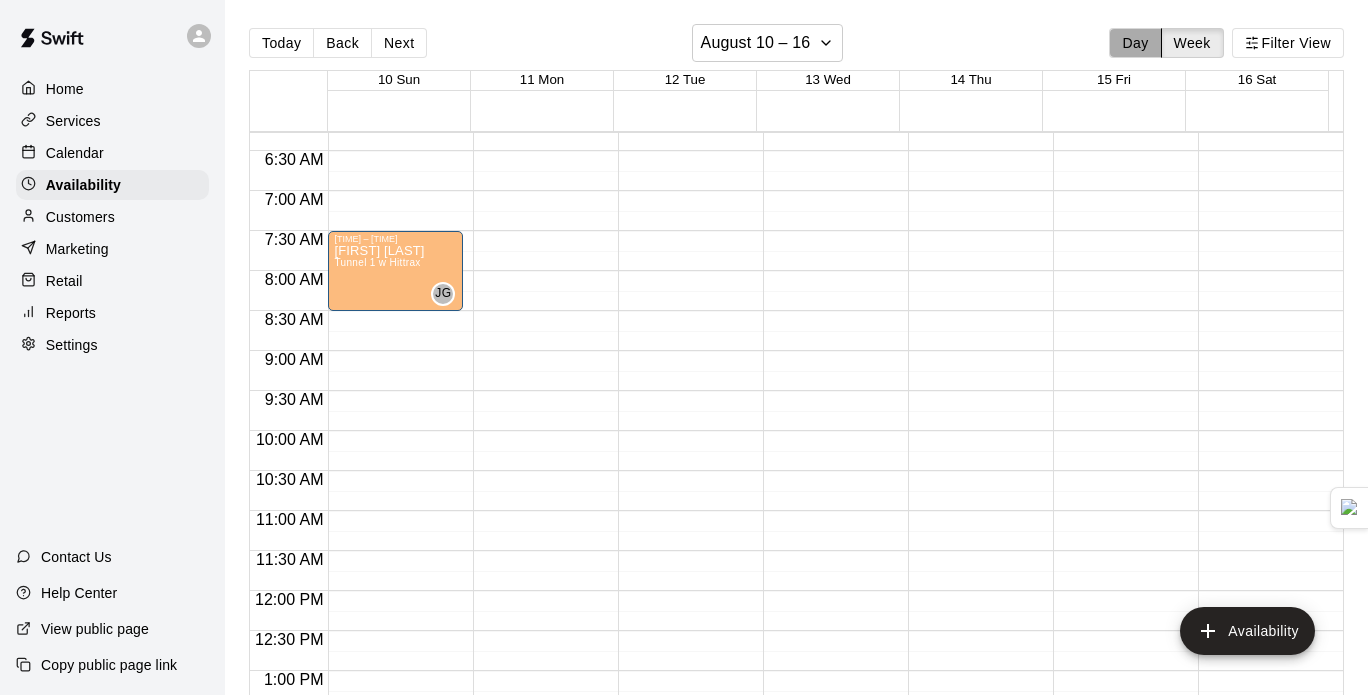 click on "Day" at bounding box center (1135, 43) 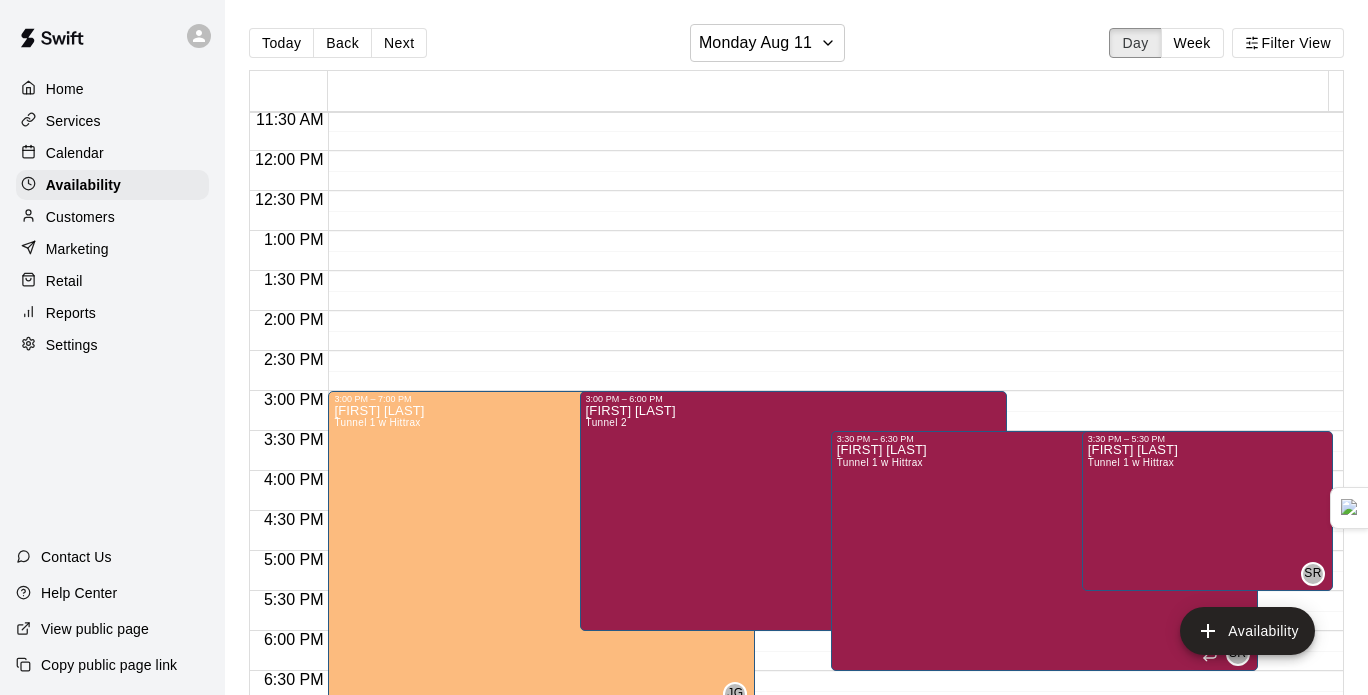 scroll, scrollTop: 1098, scrollLeft: 0, axis: vertical 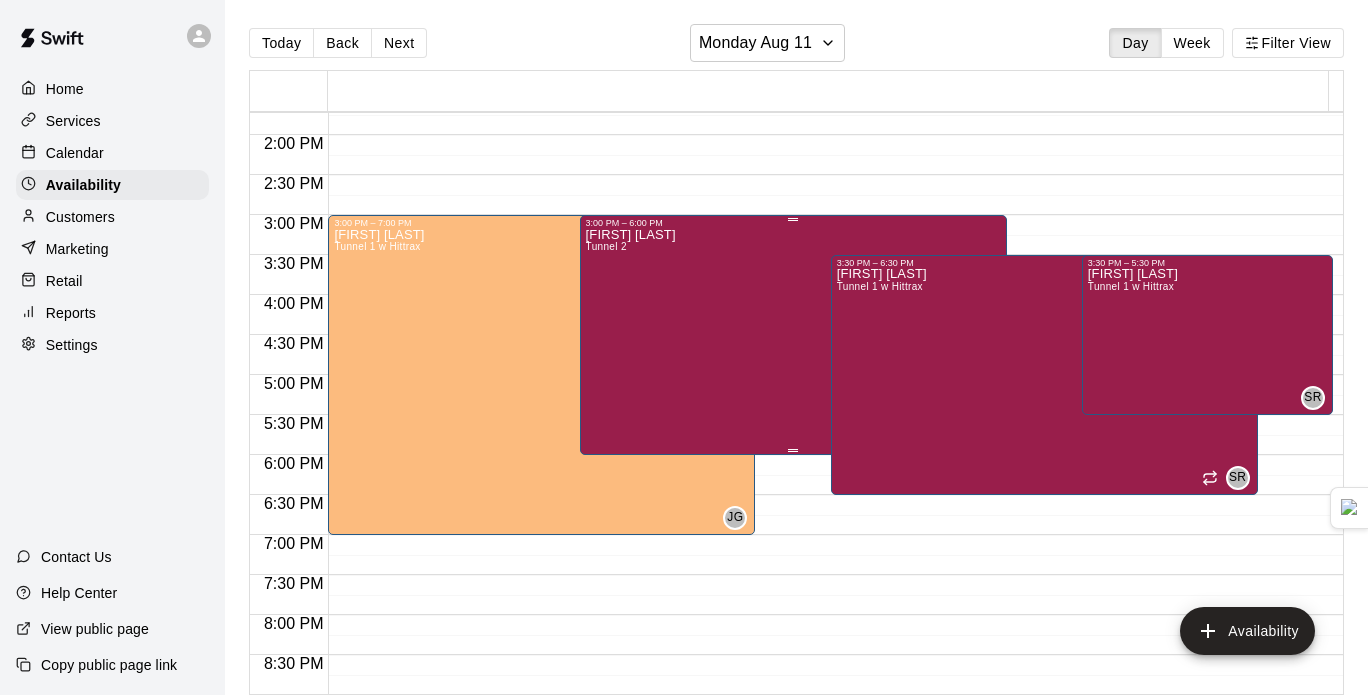 click on "[FIRST] [LAST] Tunnel [NUMBER] [INITIAL]" at bounding box center (793, 575) 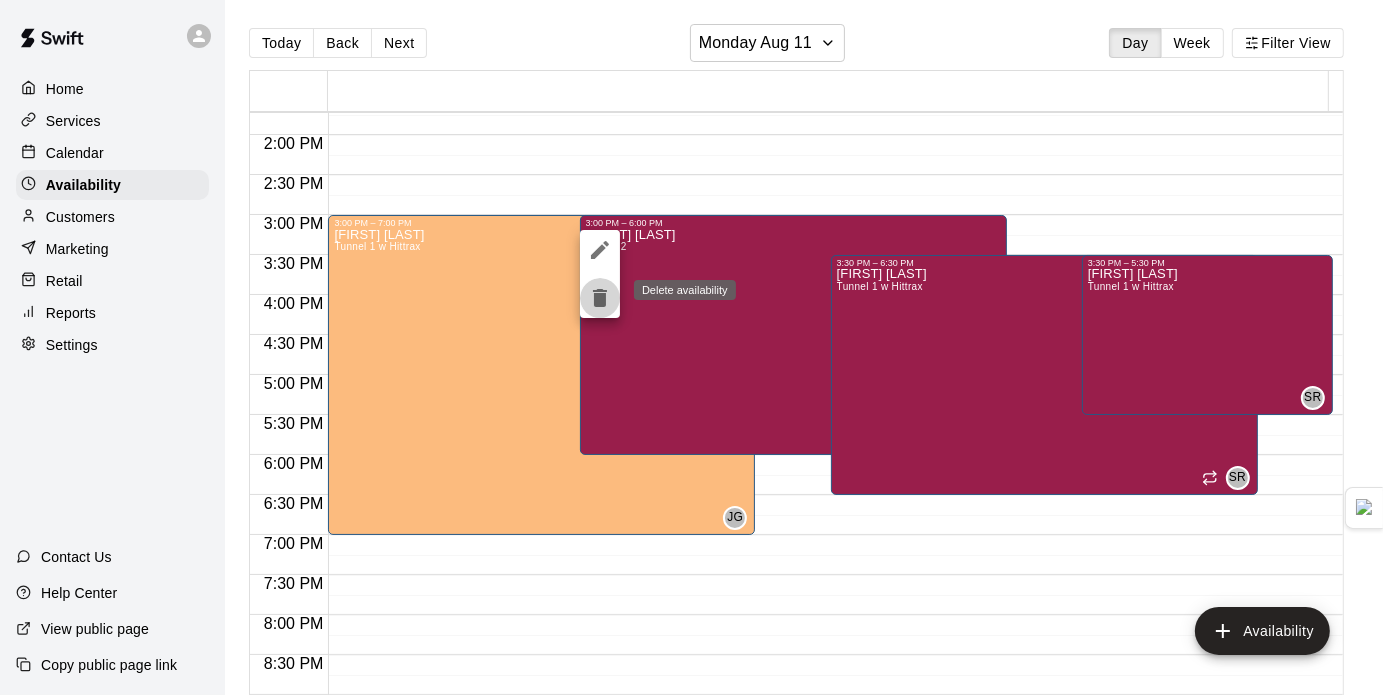 click 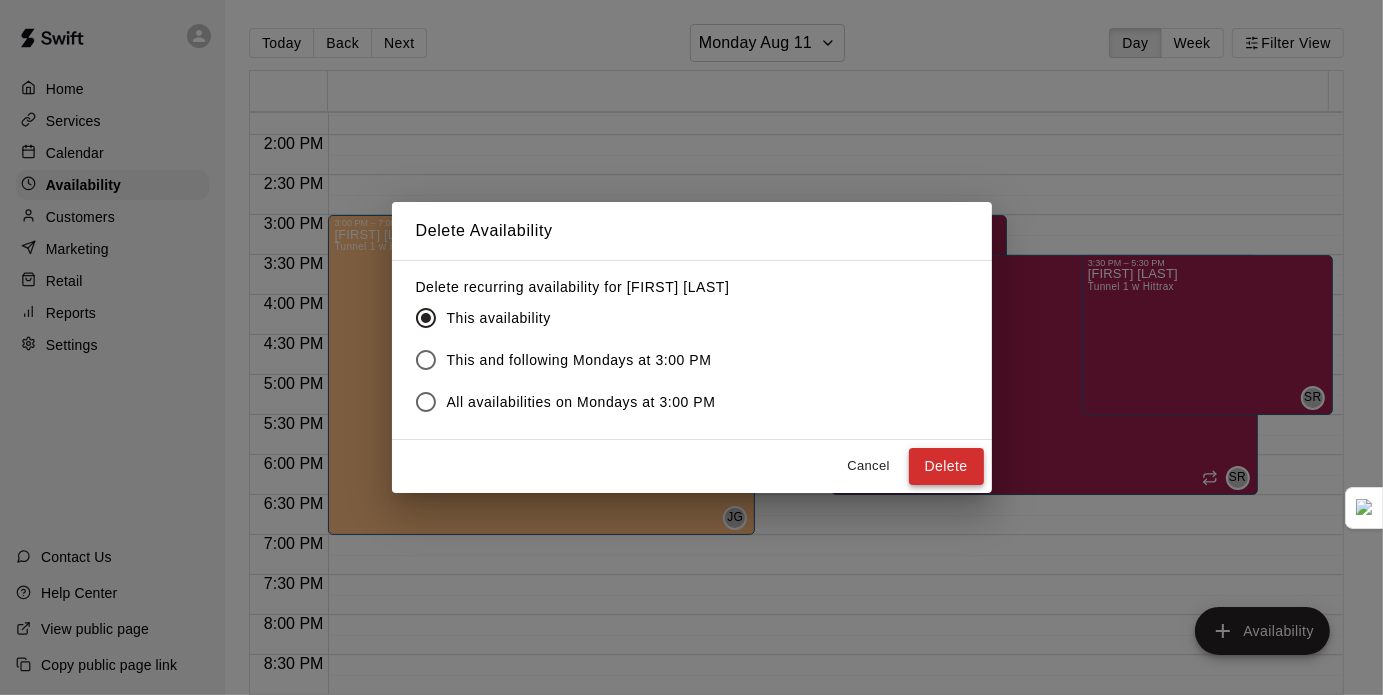 click on "Delete" at bounding box center (946, 466) 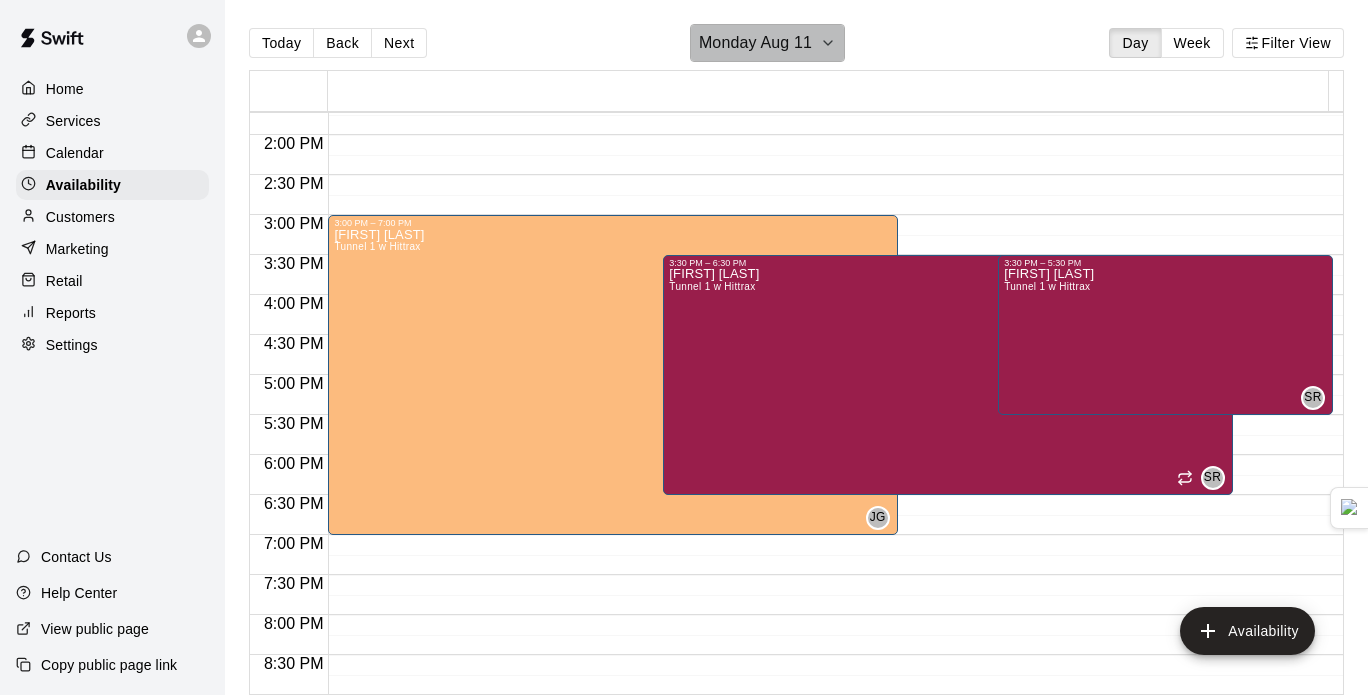 click on "Monday Aug 11" at bounding box center (755, 43) 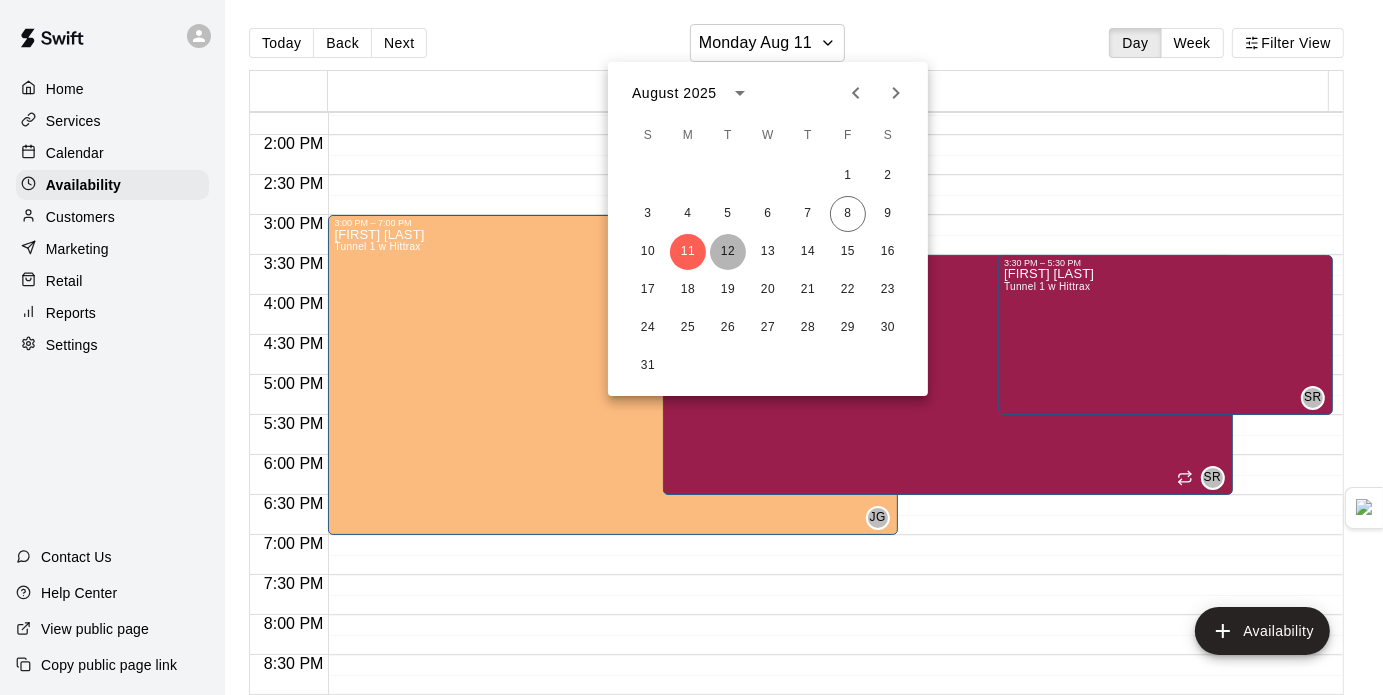 click on "12" at bounding box center (728, 252) 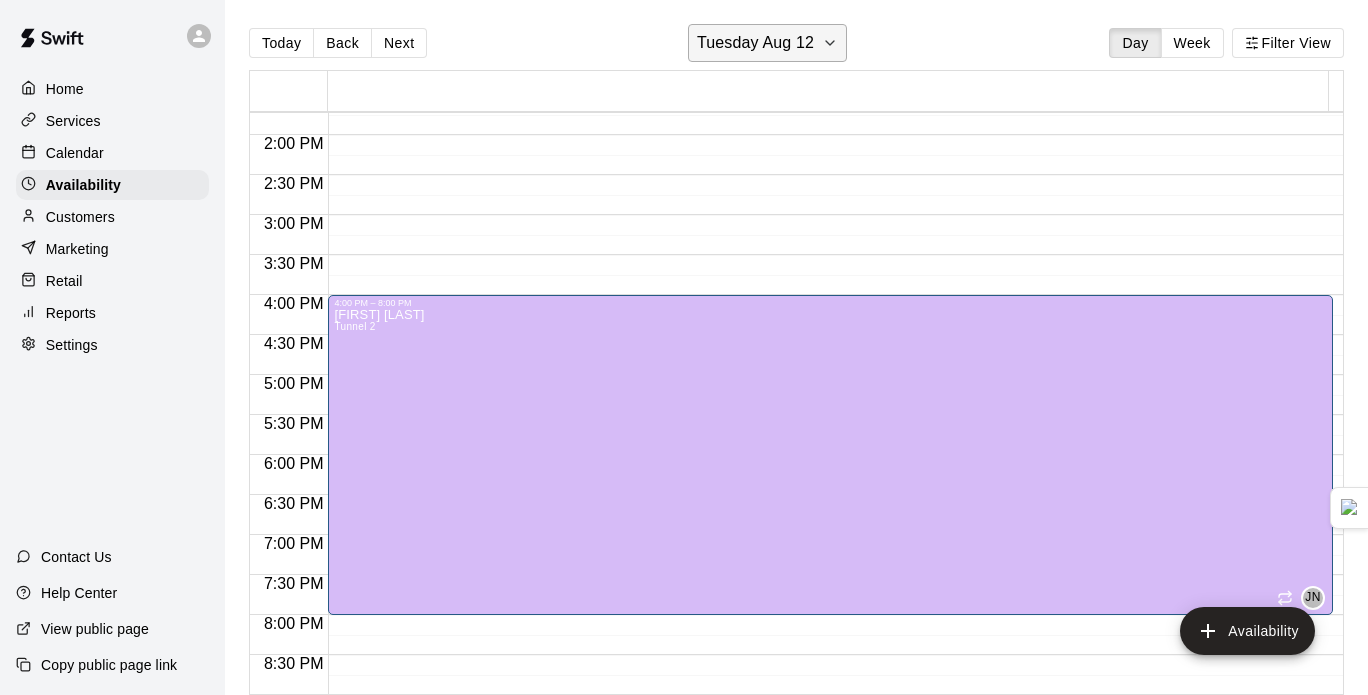 click on "Tuesday Aug 12" at bounding box center (767, 43) 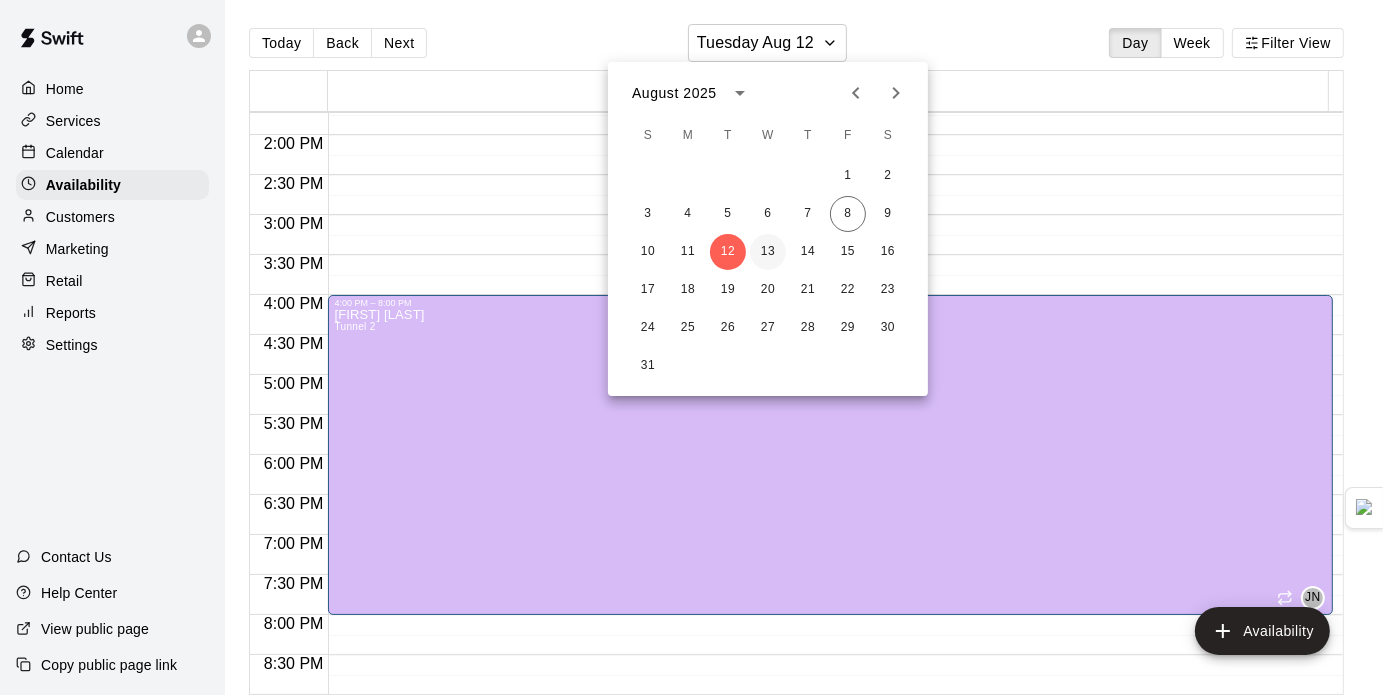 click on "13" at bounding box center (768, 252) 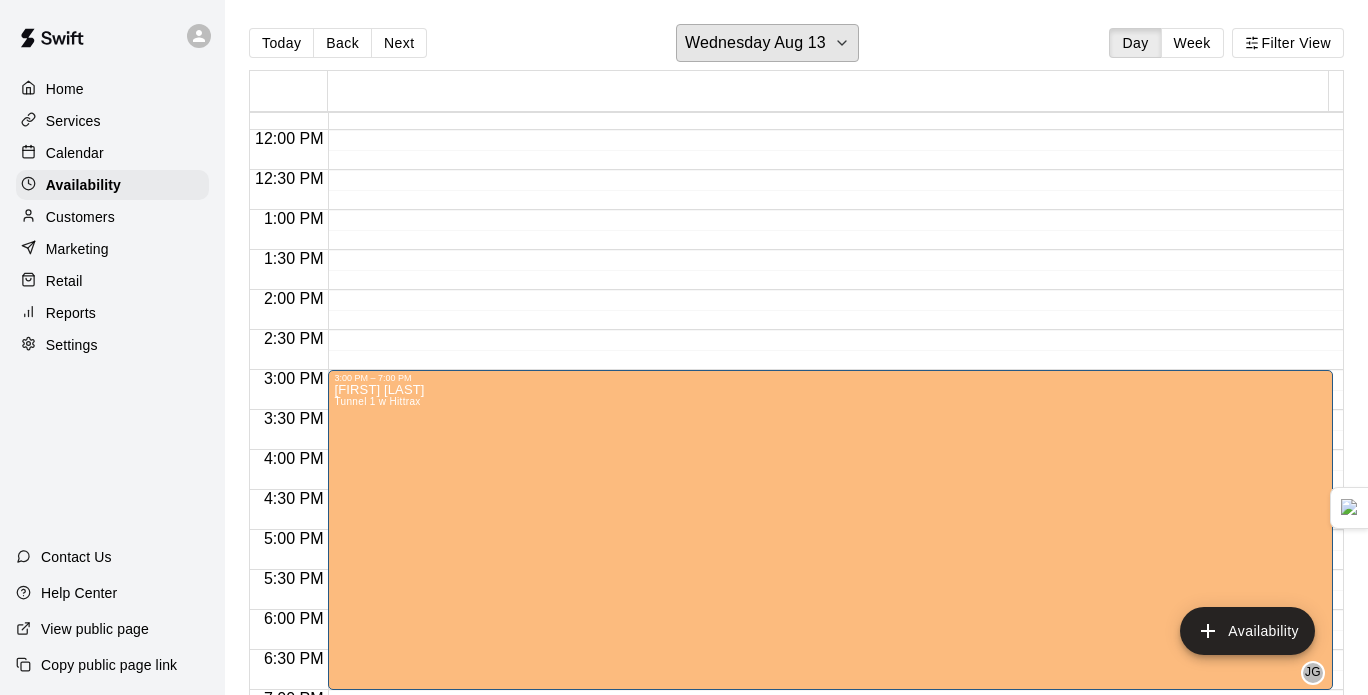 scroll, scrollTop: 1001, scrollLeft: 0, axis: vertical 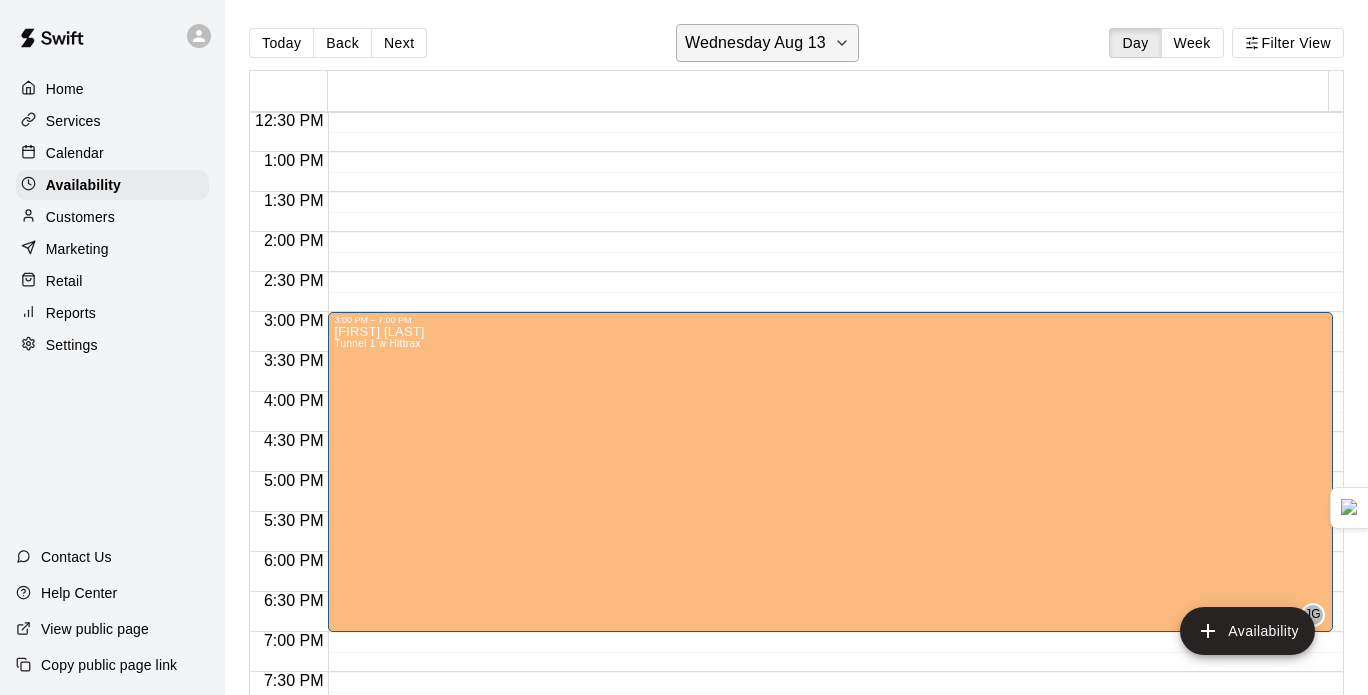 click on "Wednesday Aug 13" at bounding box center [755, 43] 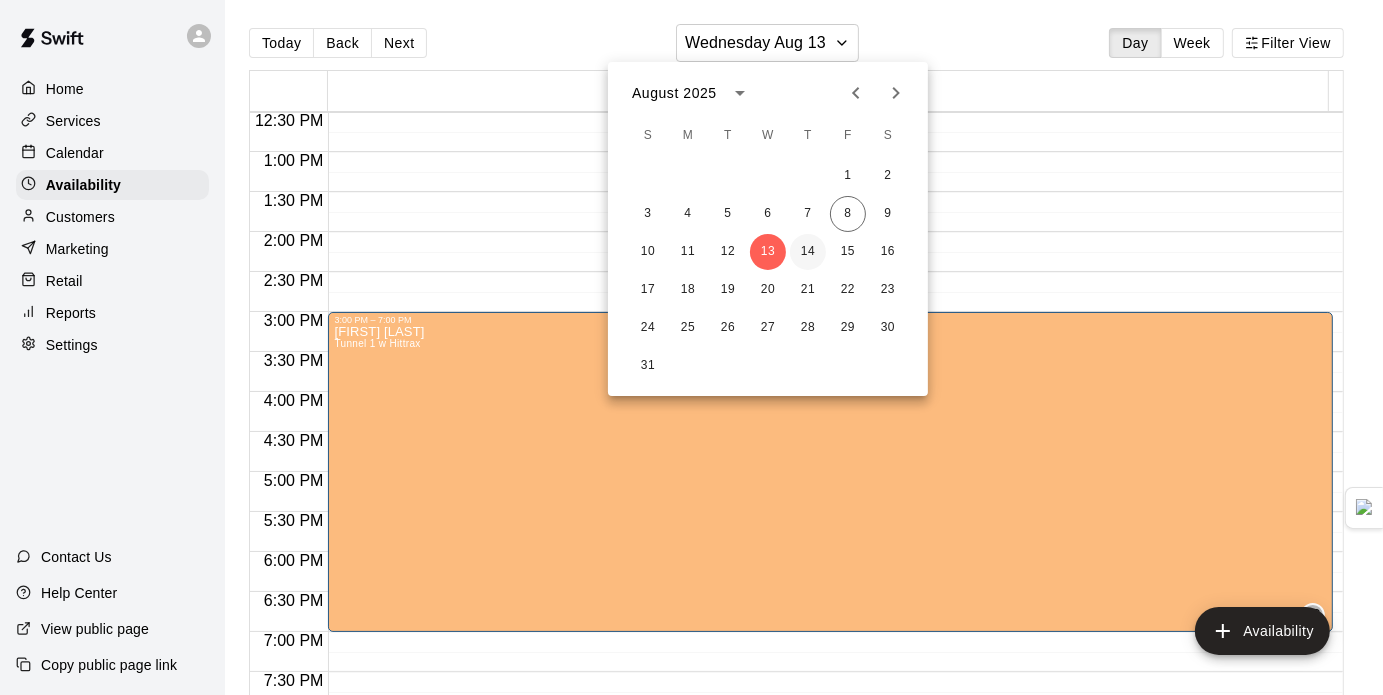 click on "14" at bounding box center [808, 252] 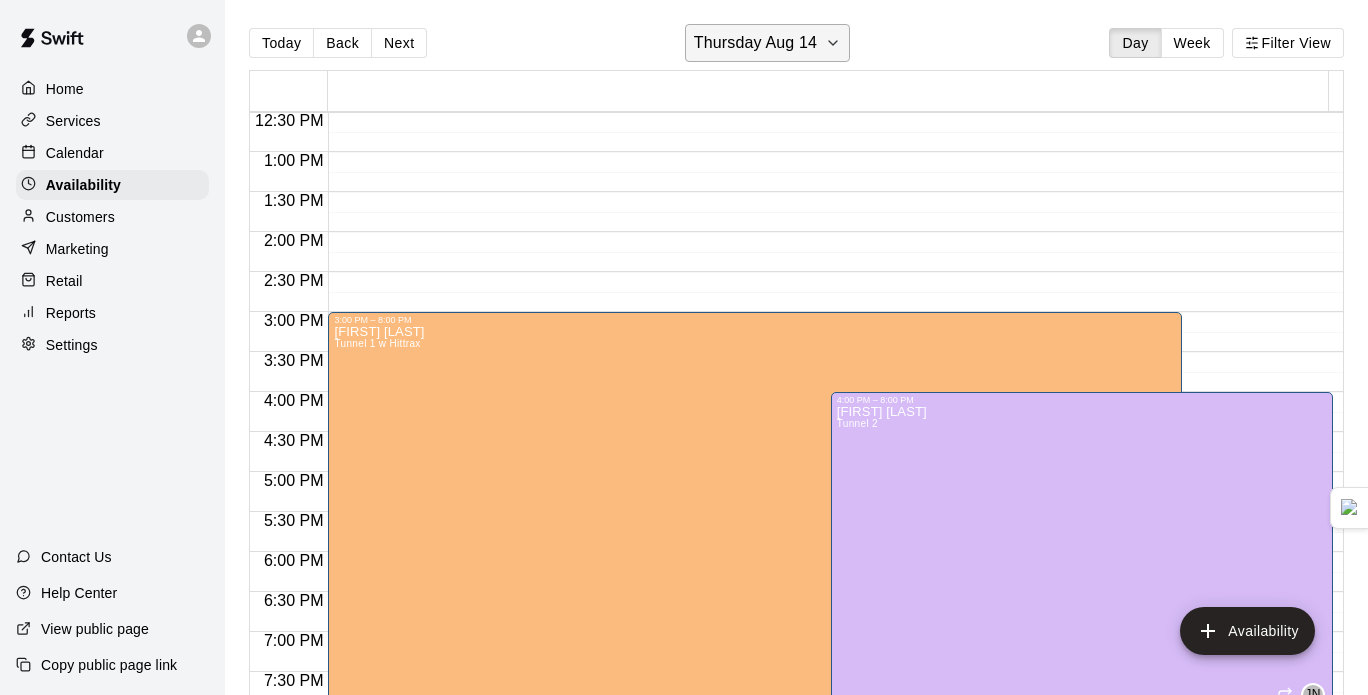 click on "Thursday Aug 14" at bounding box center [767, 43] 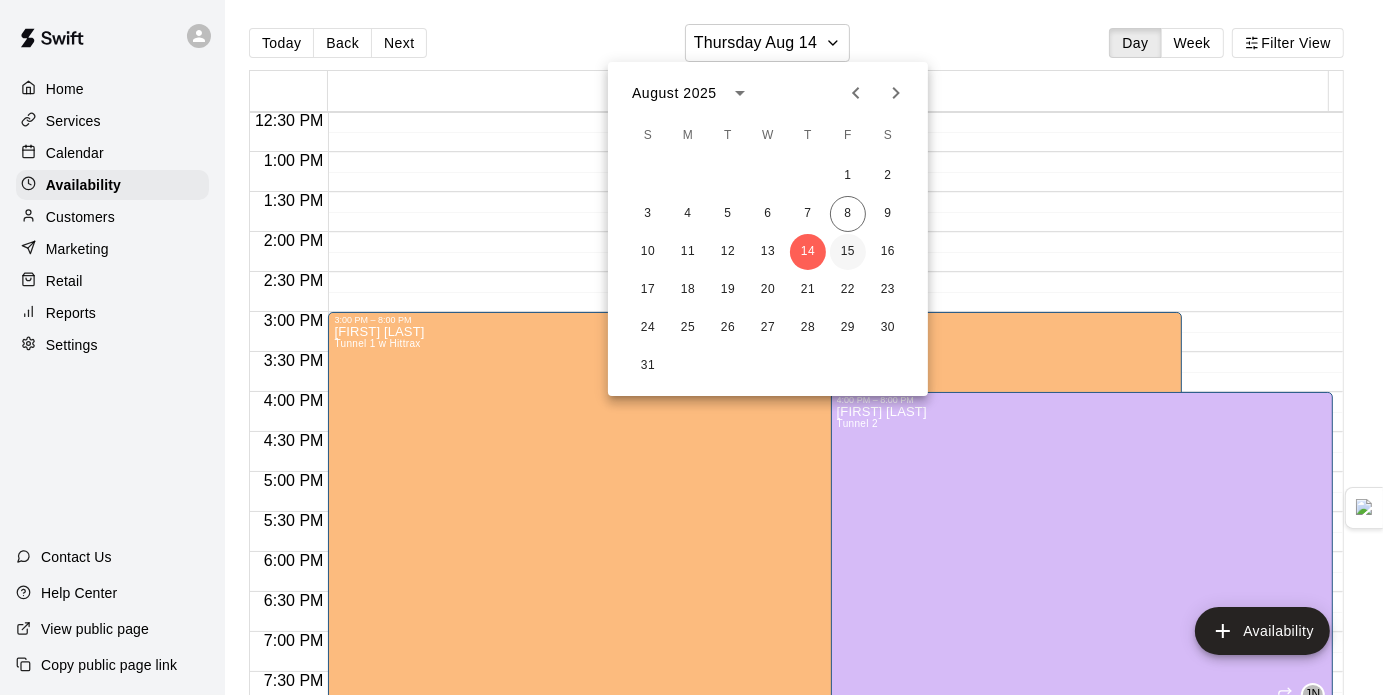 click on "15" at bounding box center (848, 252) 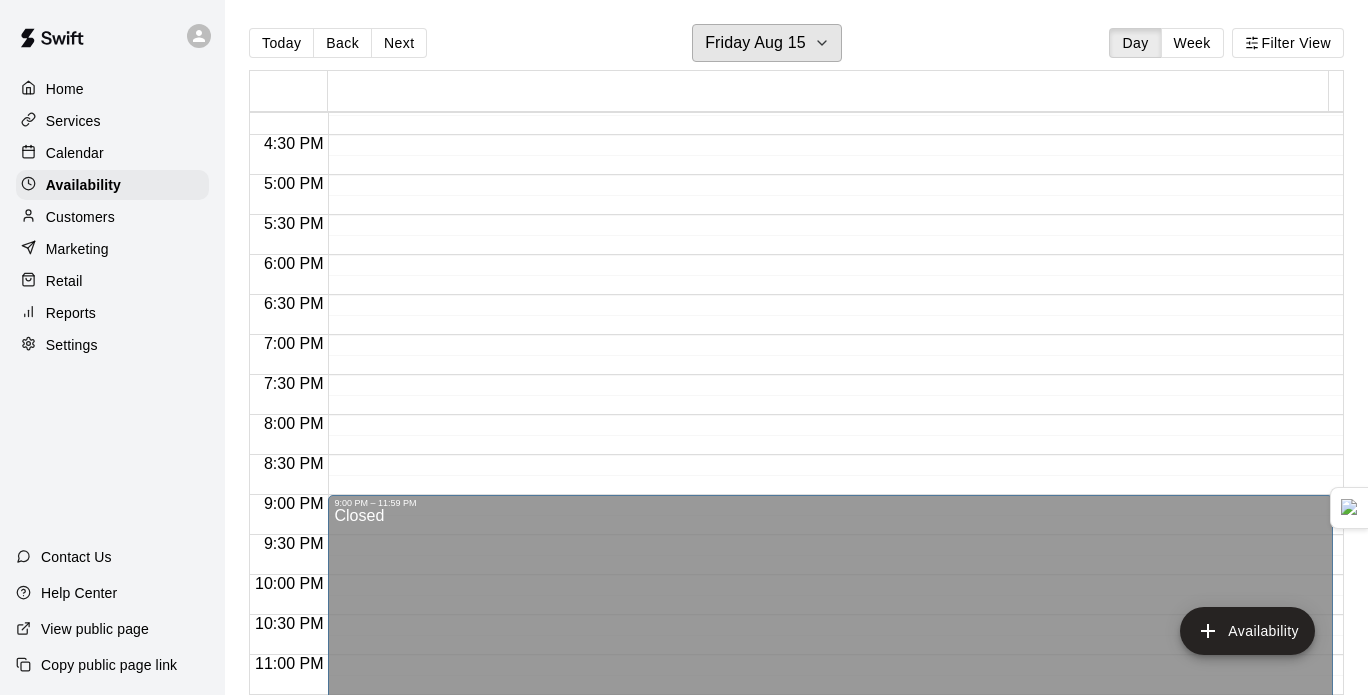 scroll, scrollTop: 1049, scrollLeft: 0, axis: vertical 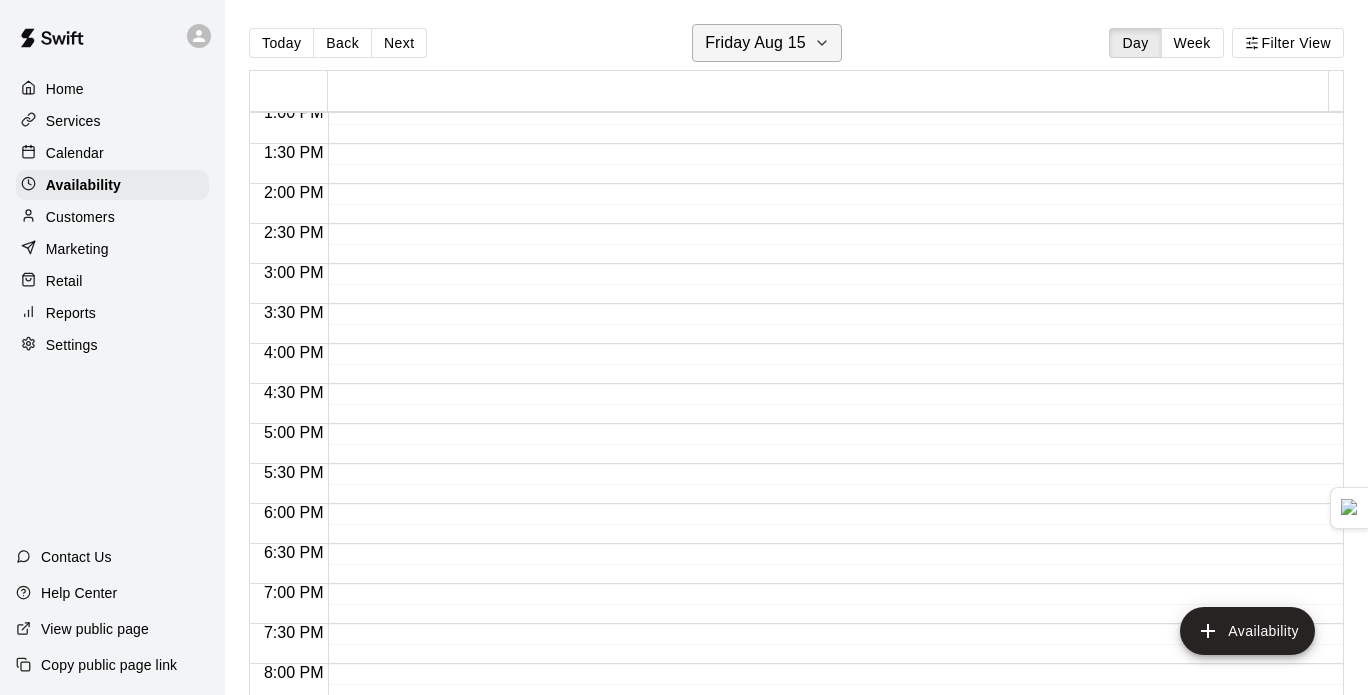 click on "Friday Aug 15" at bounding box center (755, 43) 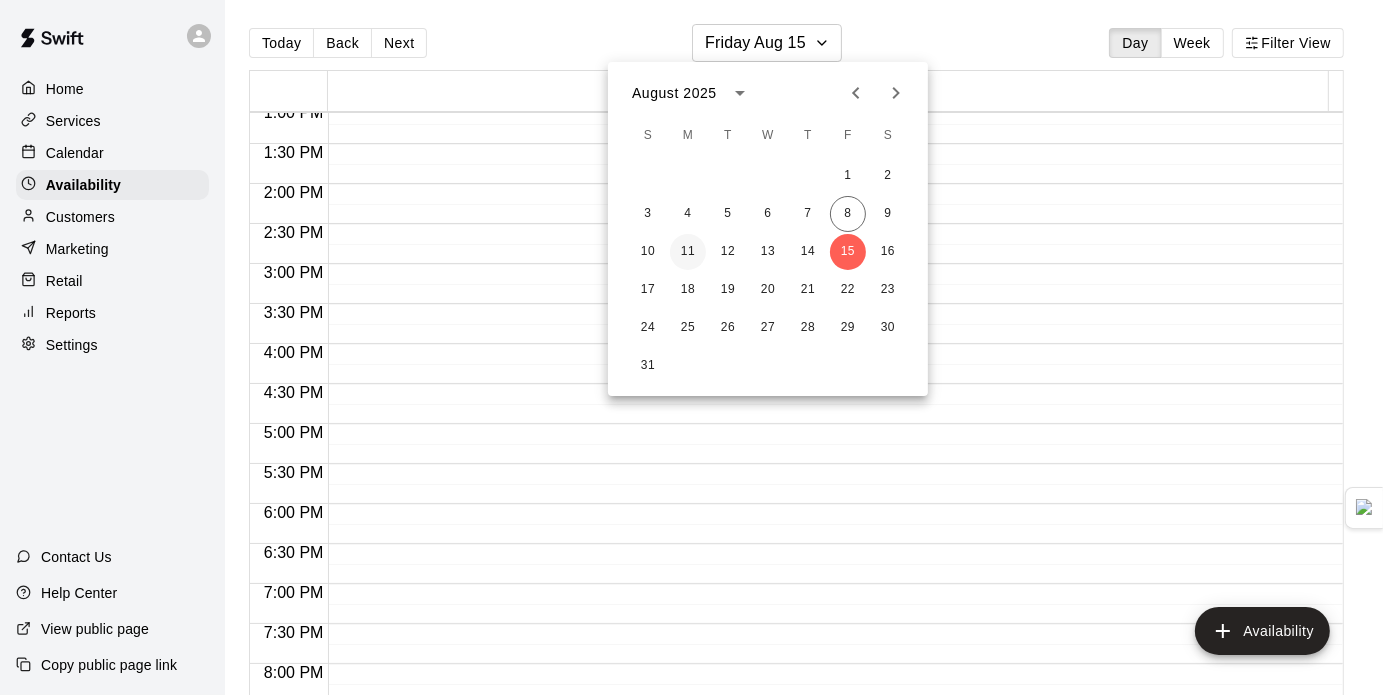 click on "11" at bounding box center (688, 252) 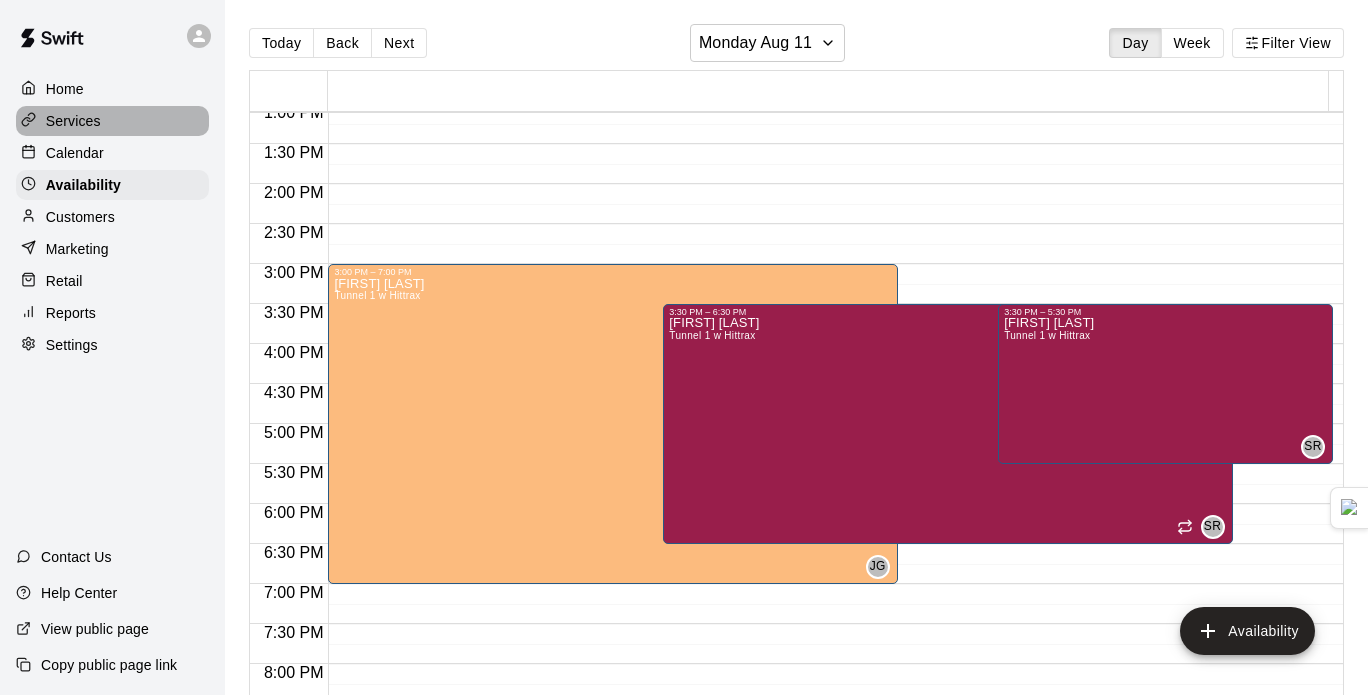 click on "Services" at bounding box center [112, 121] 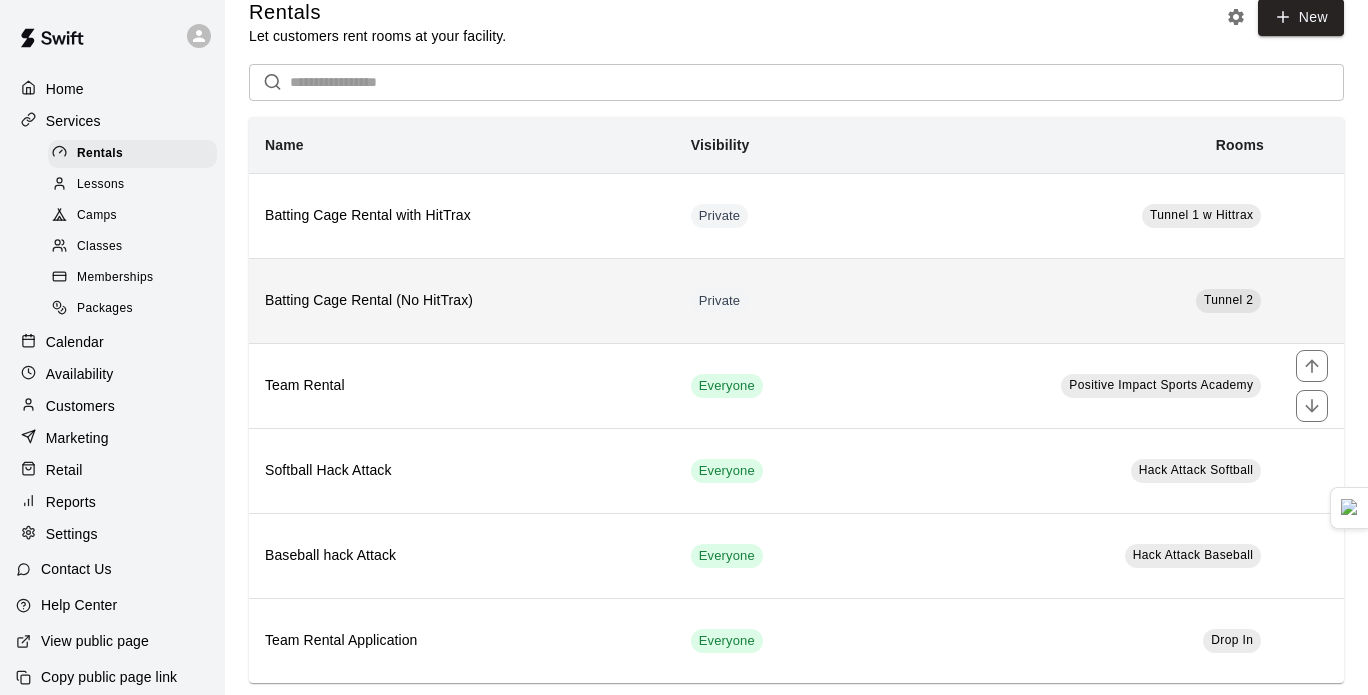 scroll, scrollTop: 24, scrollLeft: 0, axis: vertical 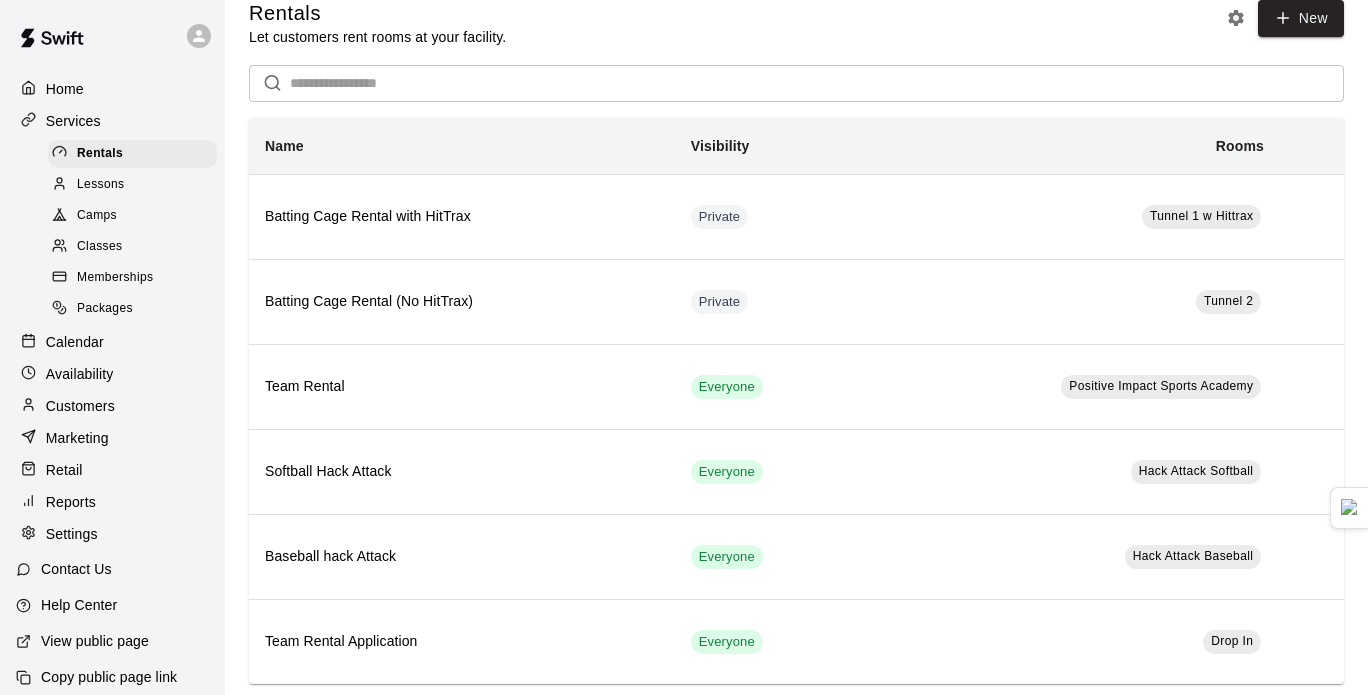 click on "Lessons" at bounding box center (132, 185) 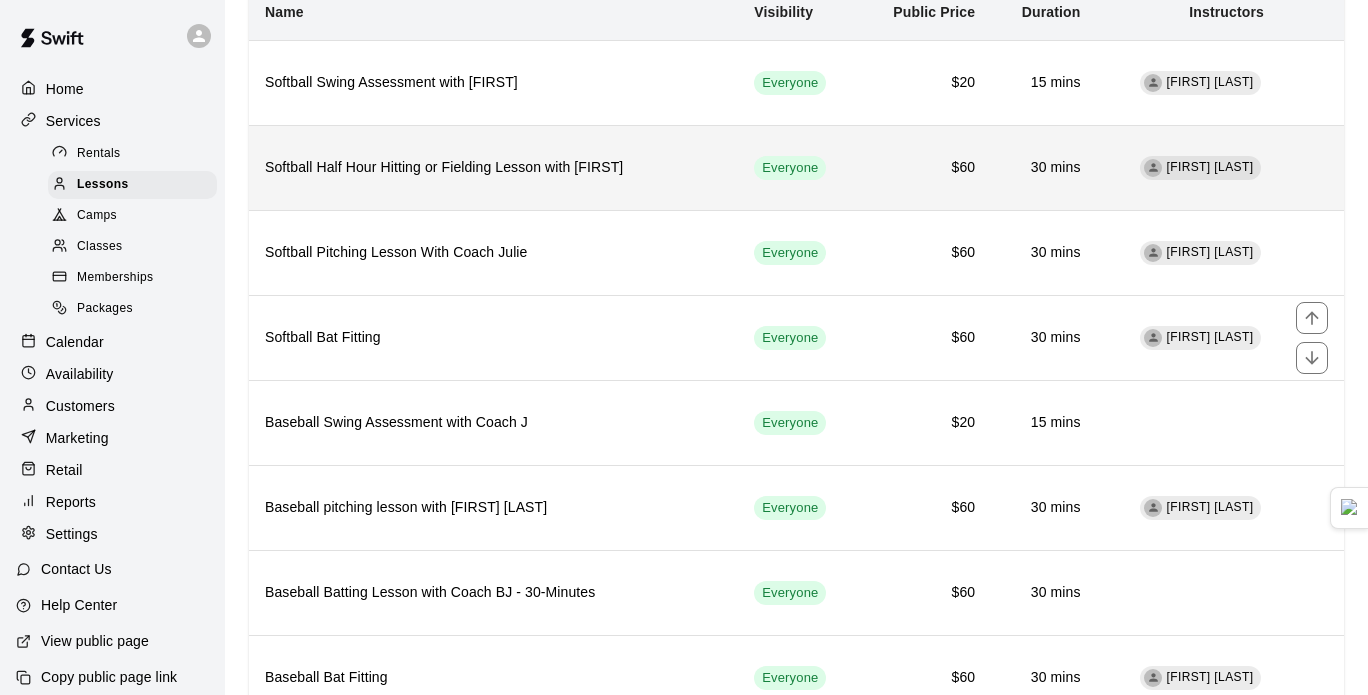 scroll, scrollTop: 233, scrollLeft: 0, axis: vertical 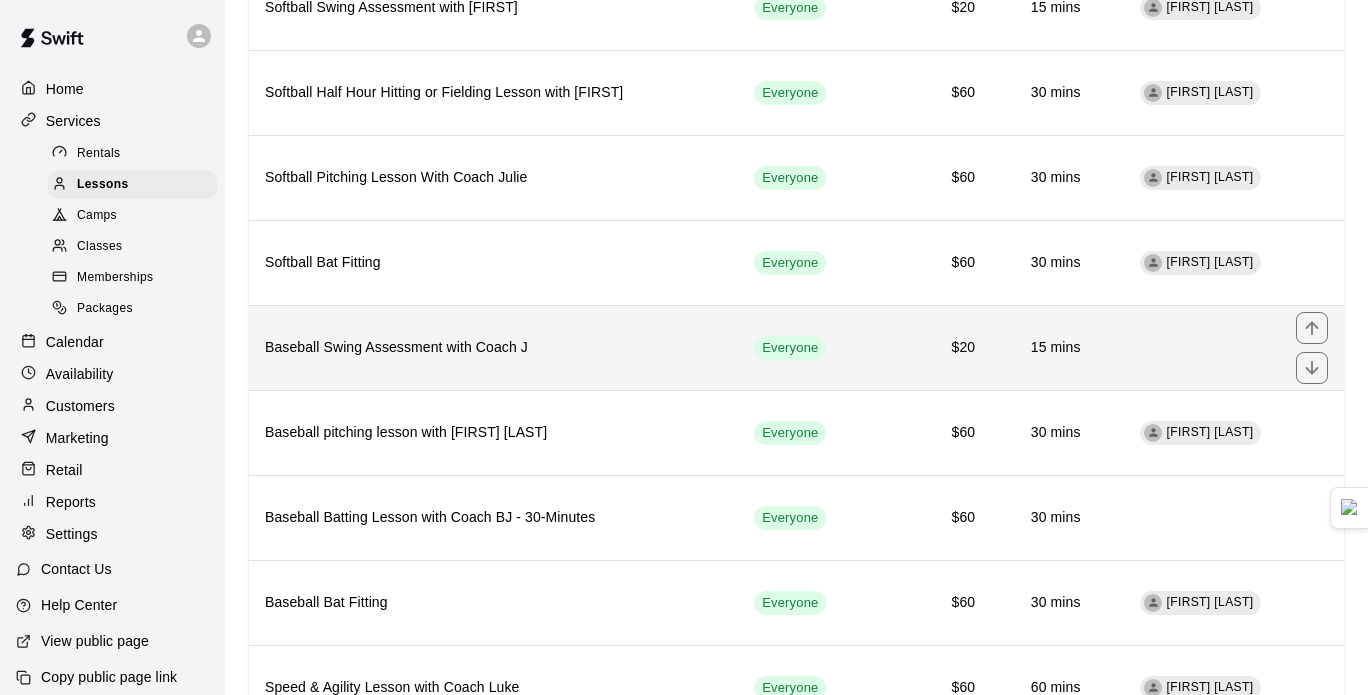 click on "Baseball Swing Assessment with Coach J" at bounding box center [493, 348] 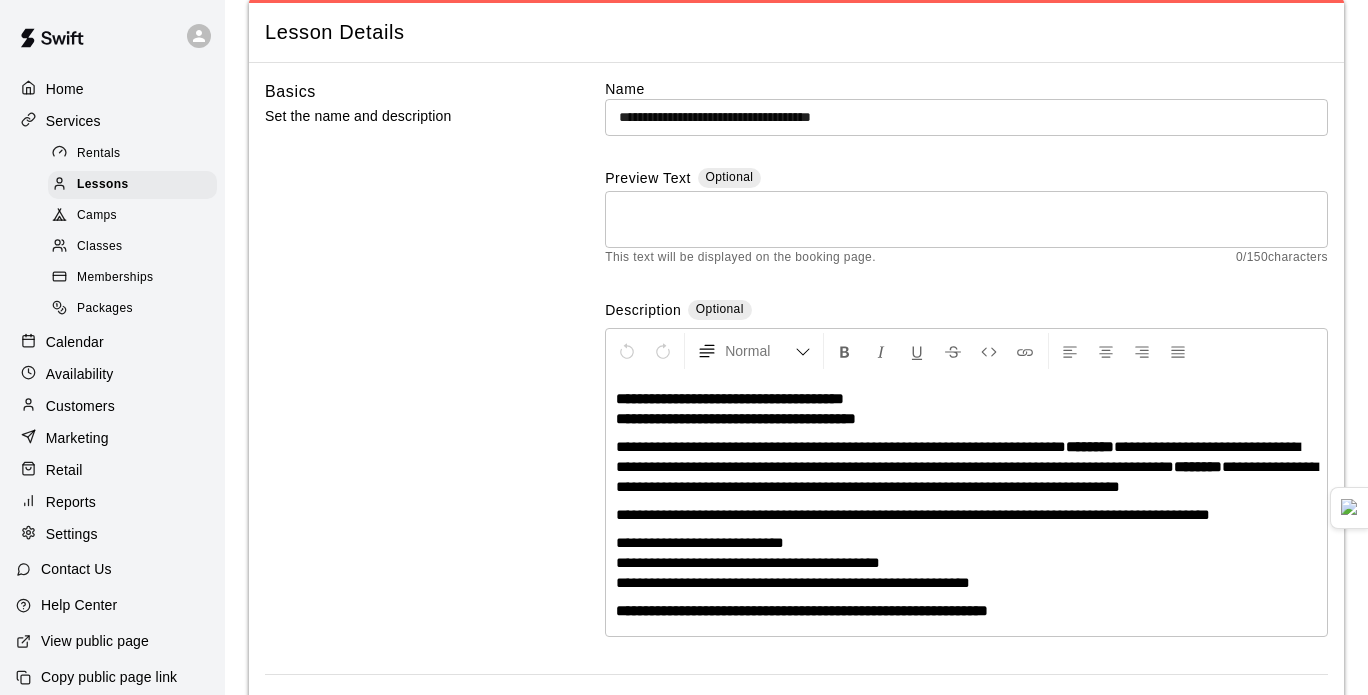 scroll, scrollTop: 0, scrollLeft: 0, axis: both 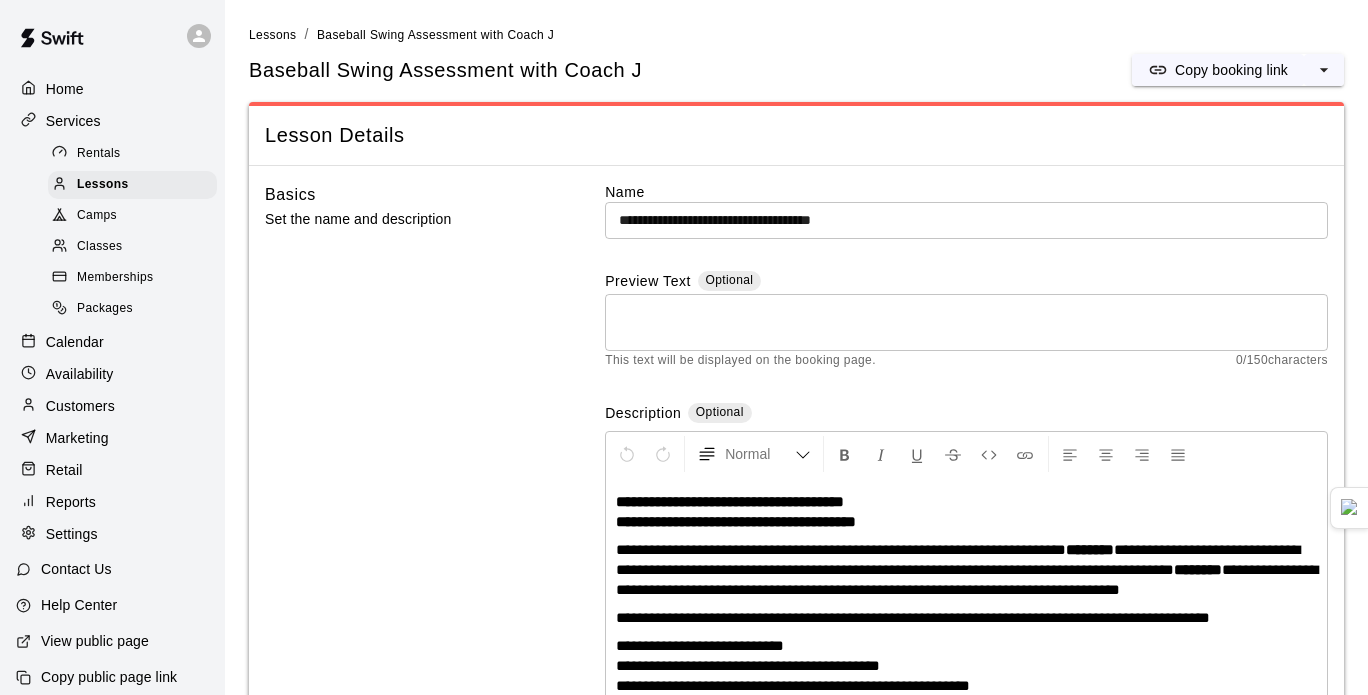 click on "**********" at bounding box center [796, 1192] 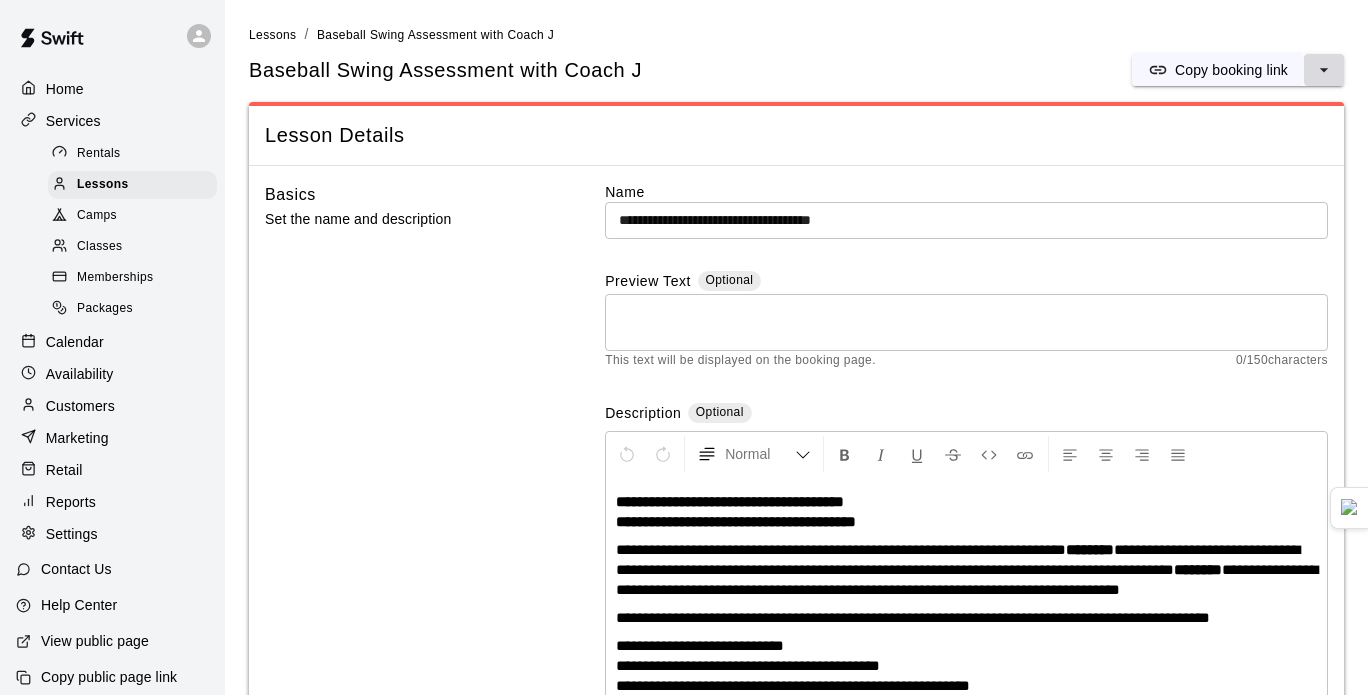 click at bounding box center [1324, 70] 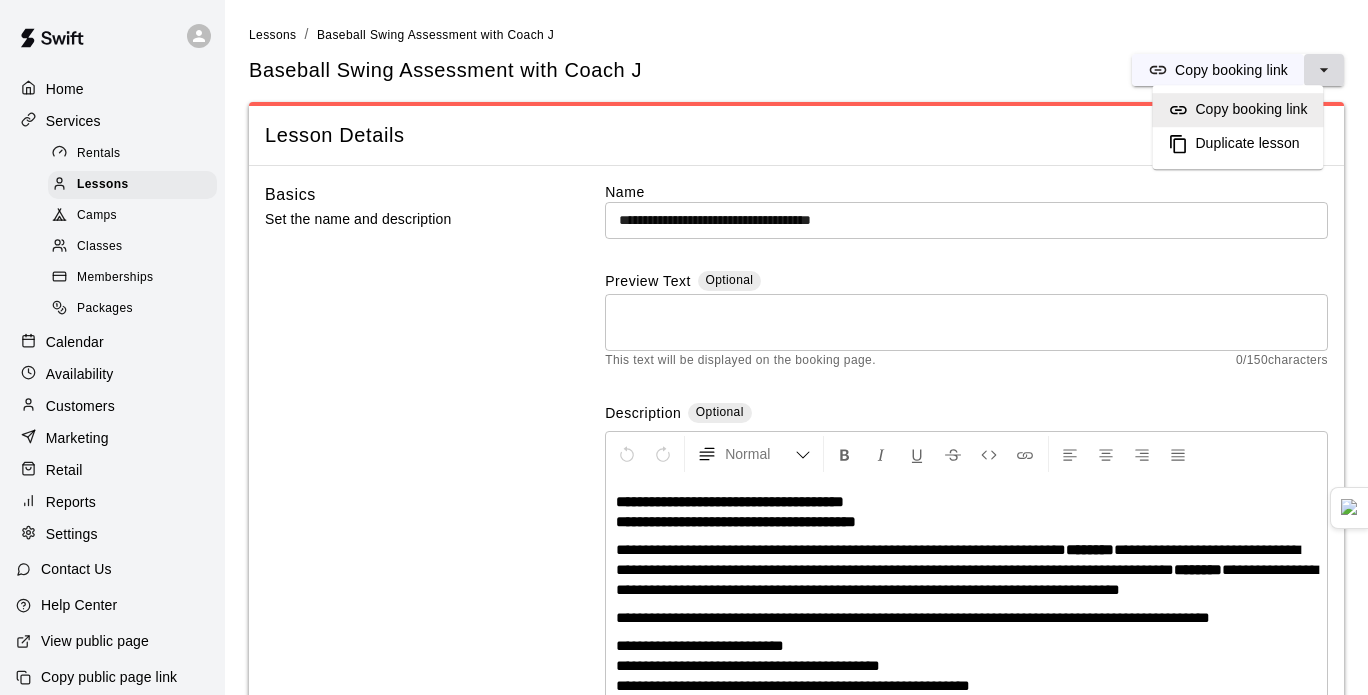 click at bounding box center (1324, 70) 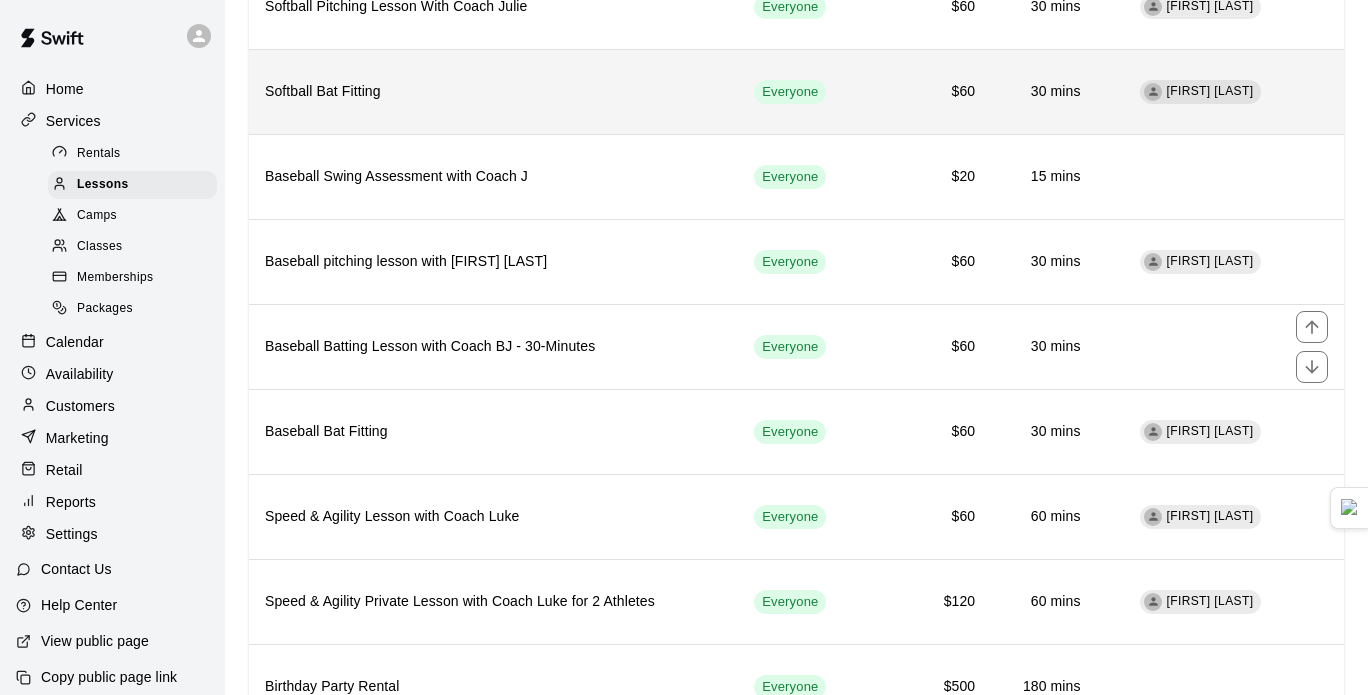 scroll, scrollTop: 486, scrollLeft: 0, axis: vertical 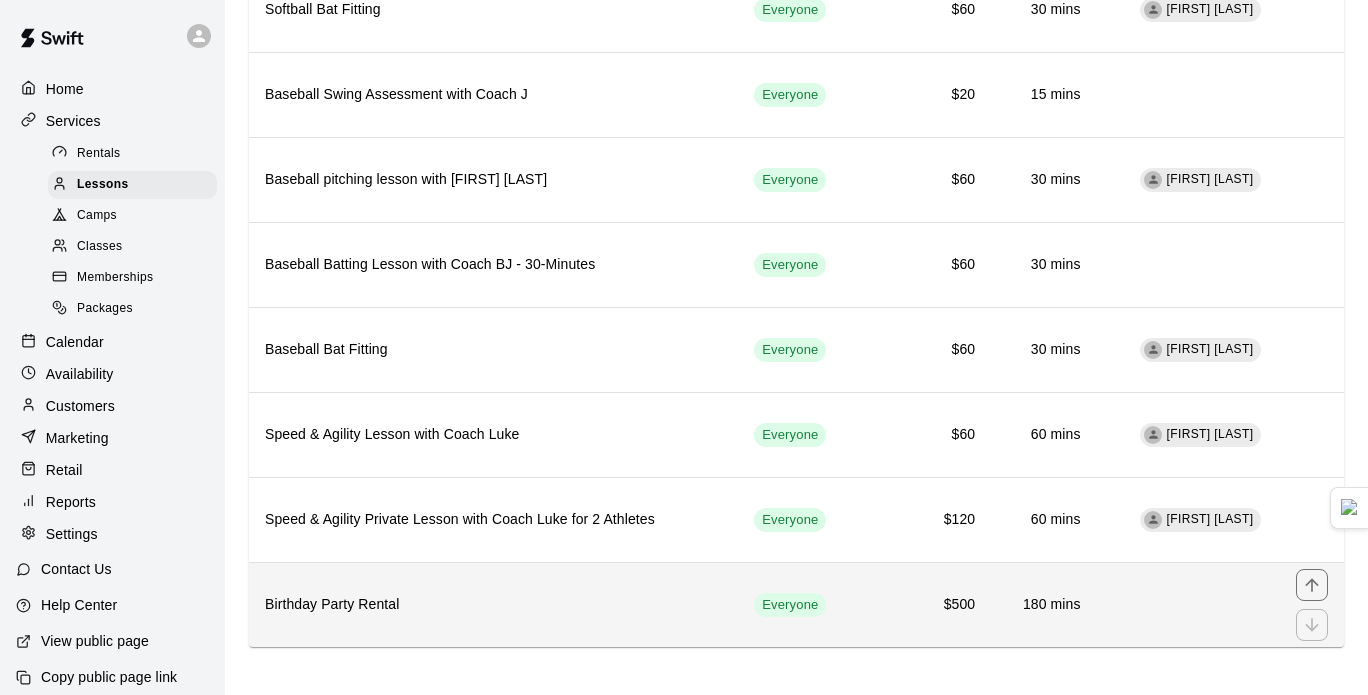 click on "Birthday Party Rental" at bounding box center [493, 605] 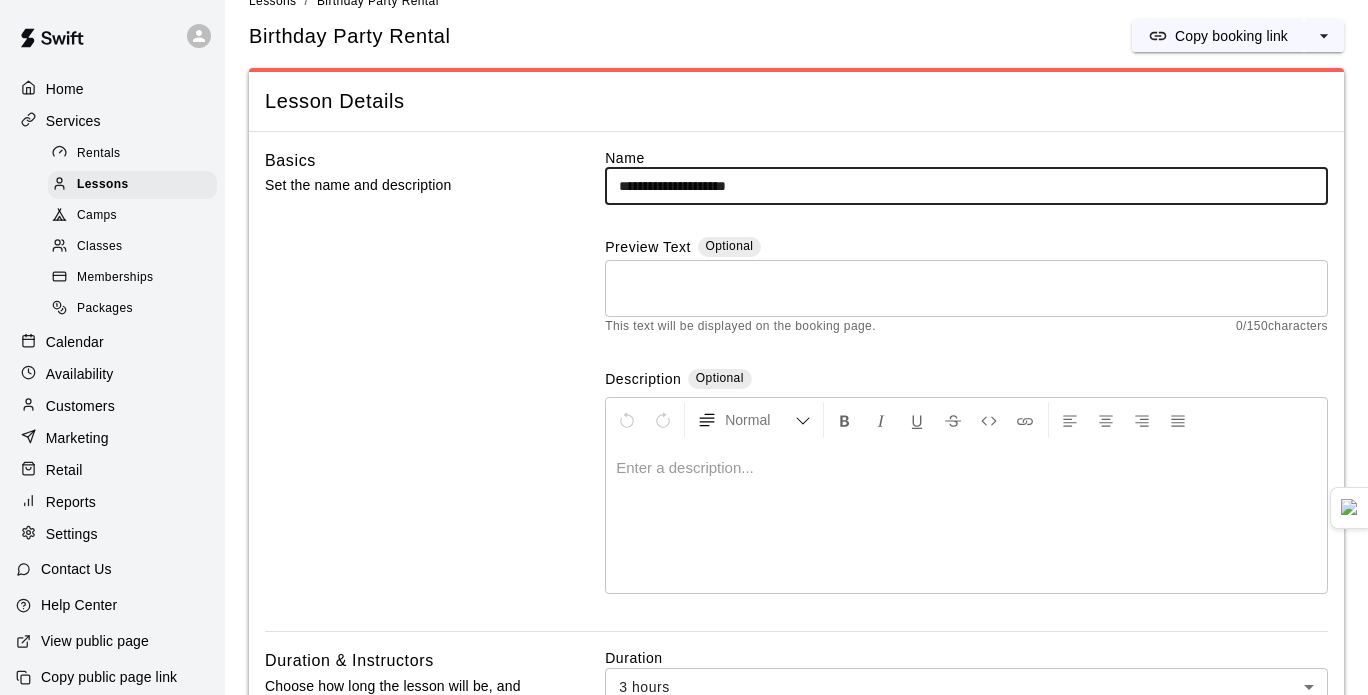 scroll, scrollTop: 0, scrollLeft: 0, axis: both 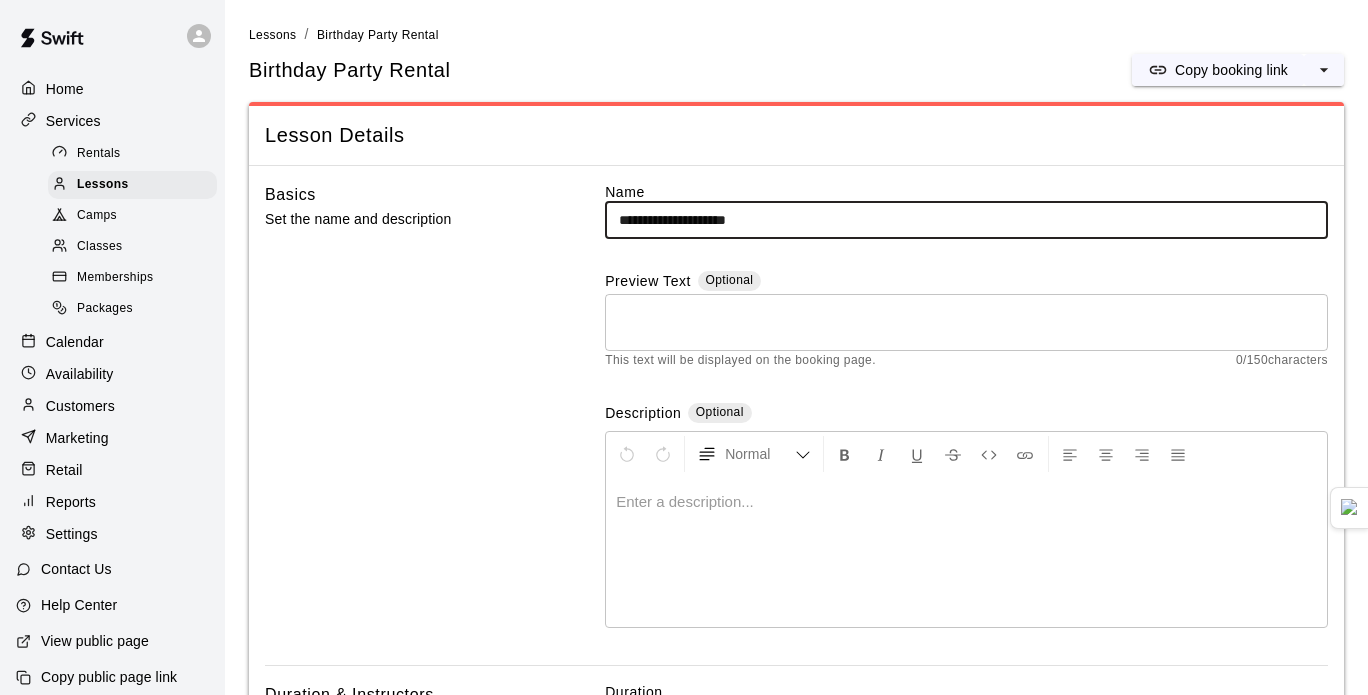 click on "**********" at bounding box center (796, 1022) 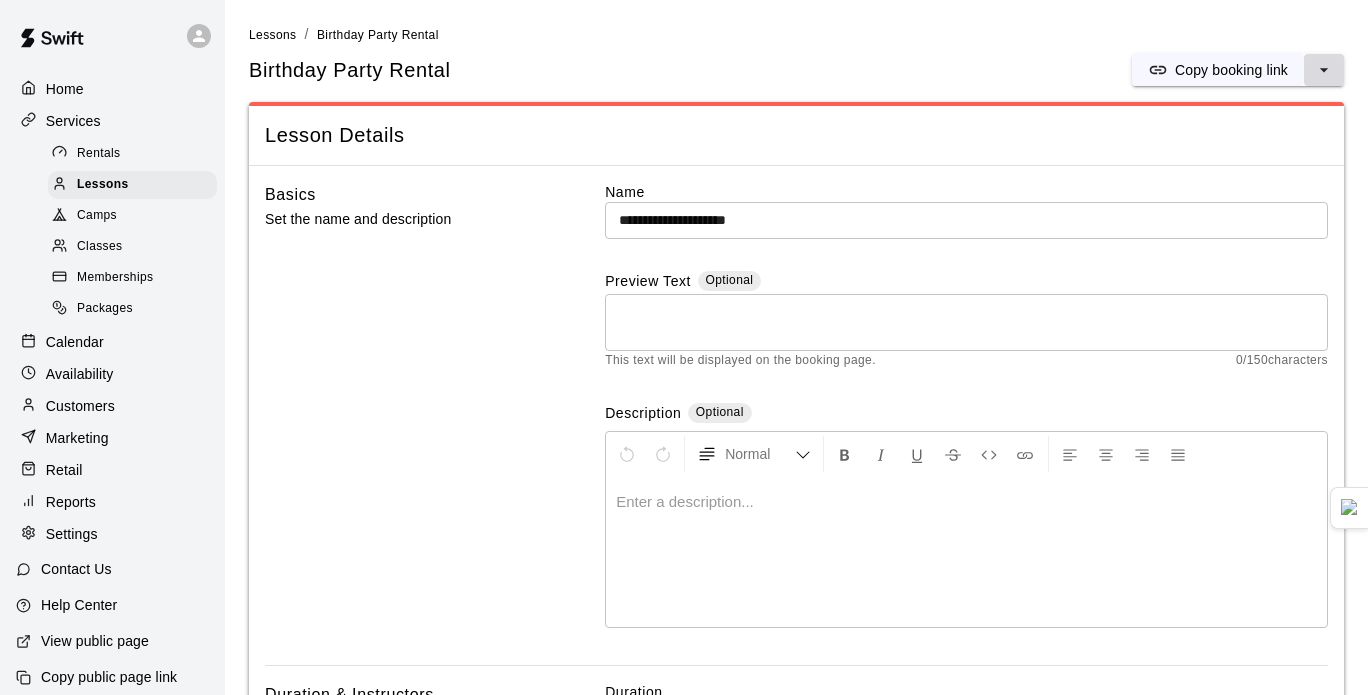 click 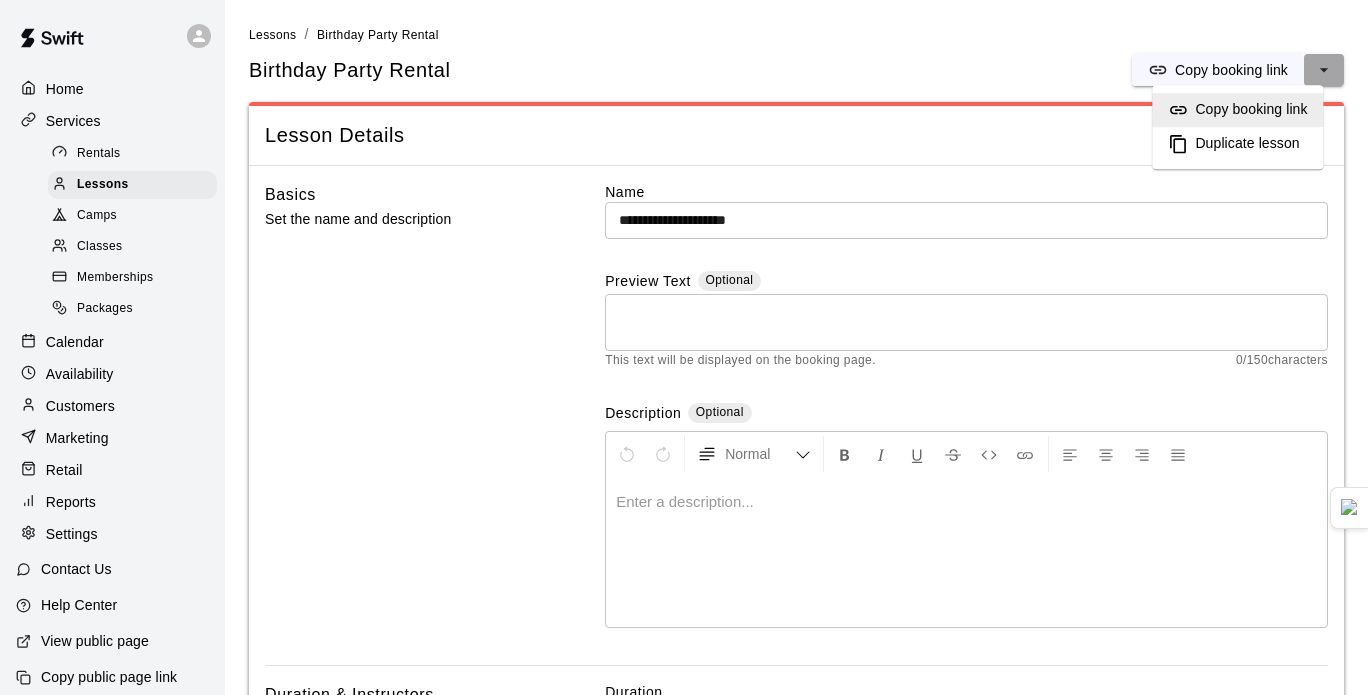click 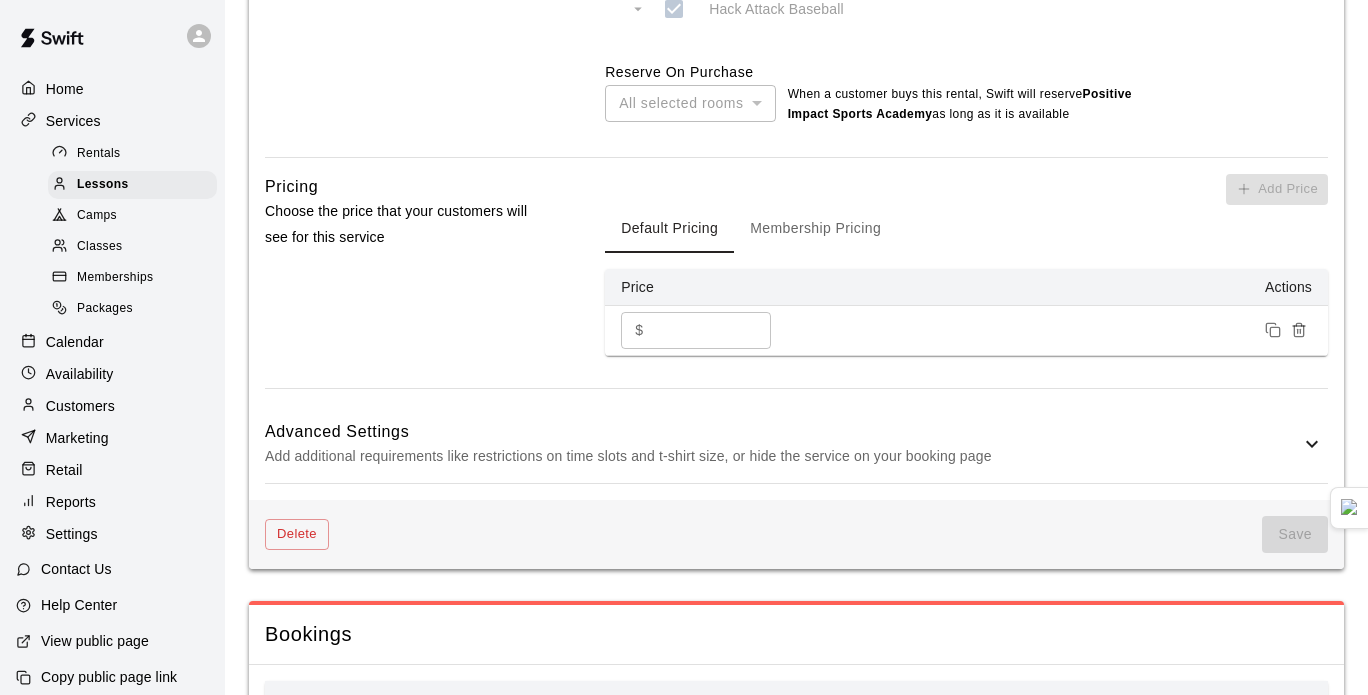 scroll, scrollTop: 1193, scrollLeft: 0, axis: vertical 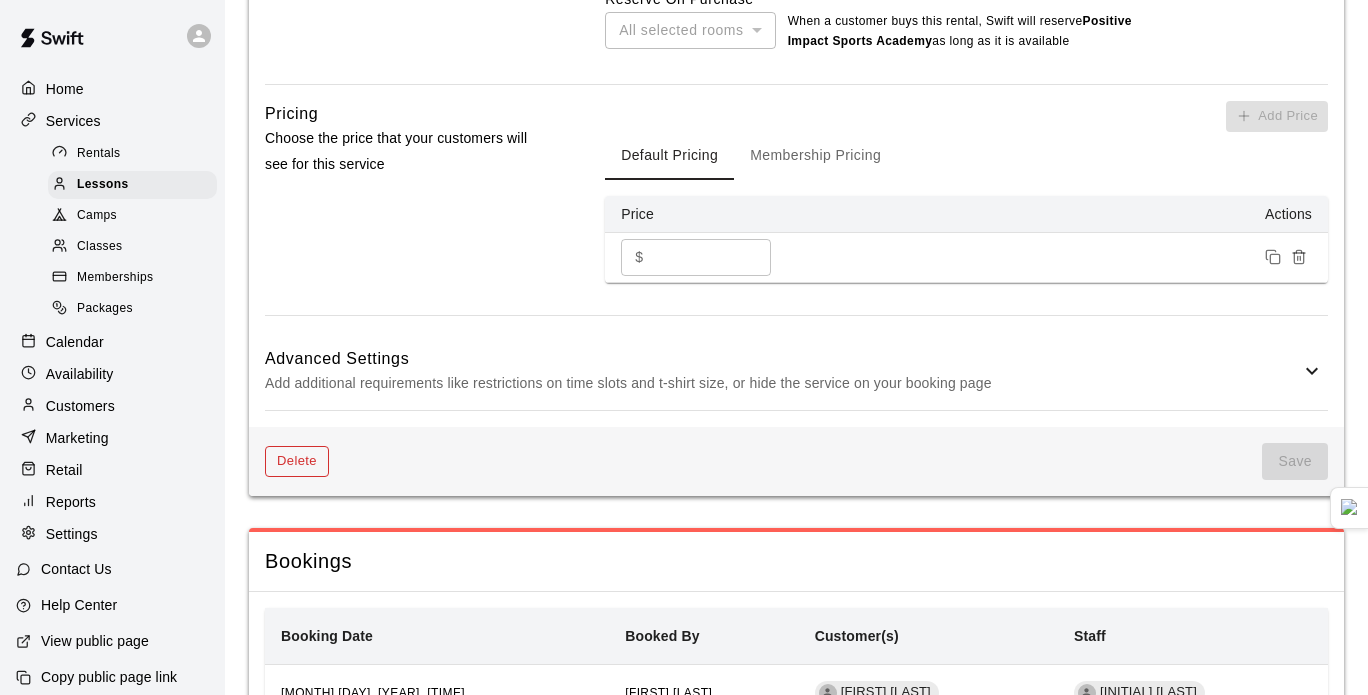 click on "Delete" at bounding box center [297, 461] 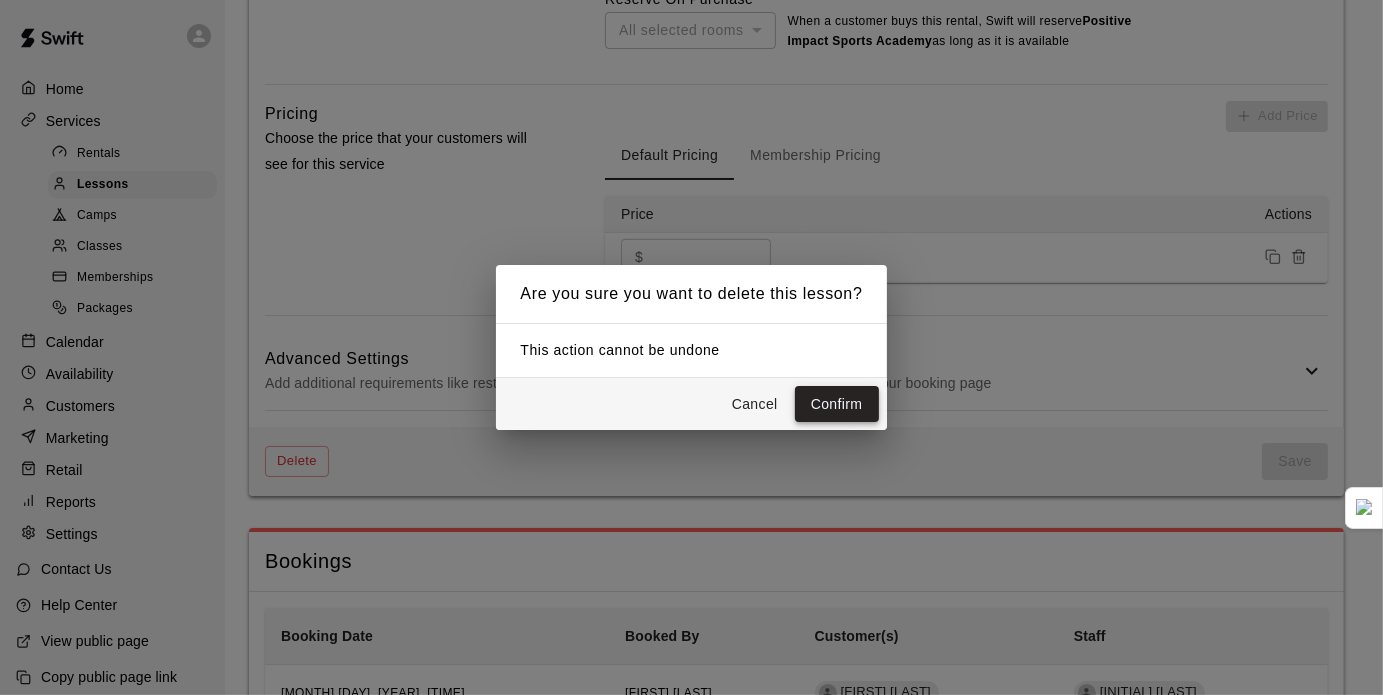 click on "Confirm" at bounding box center [837, 404] 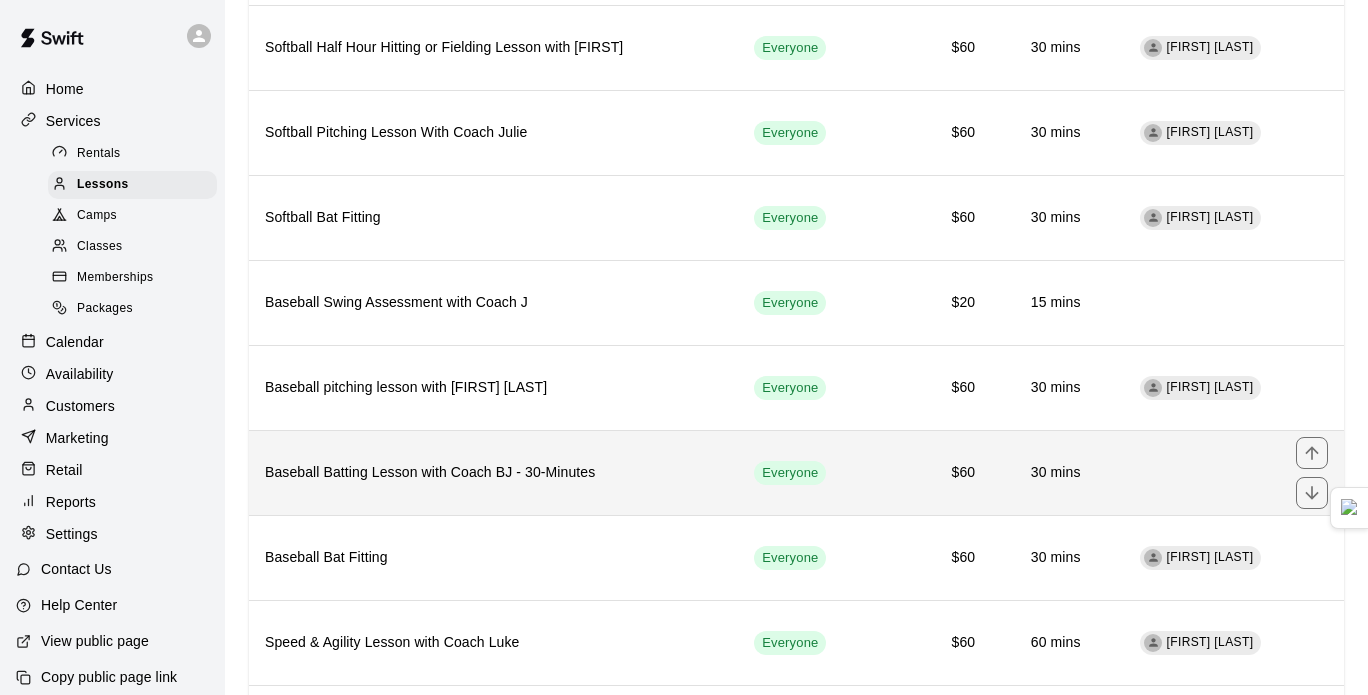 scroll, scrollTop: 265, scrollLeft: 0, axis: vertical 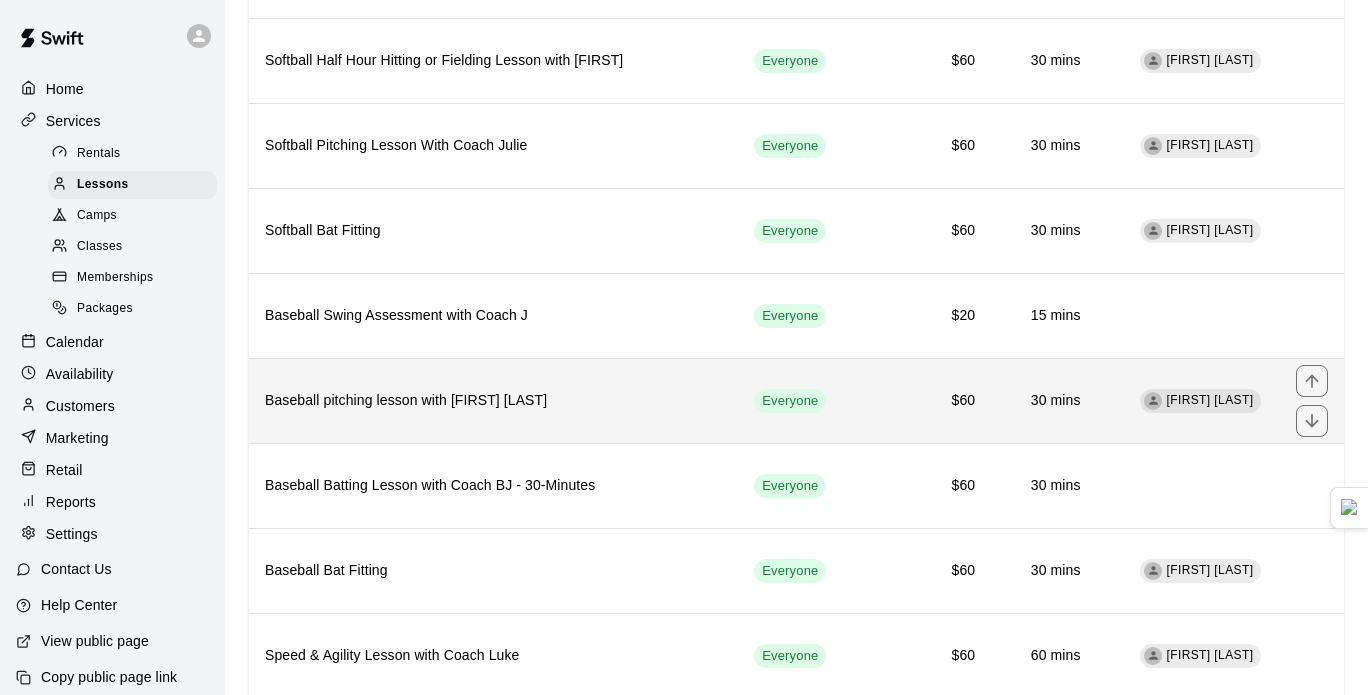 click on "Baseball pitching lesson with [FIRST] [LAST]" at bounding box center (493, 401) 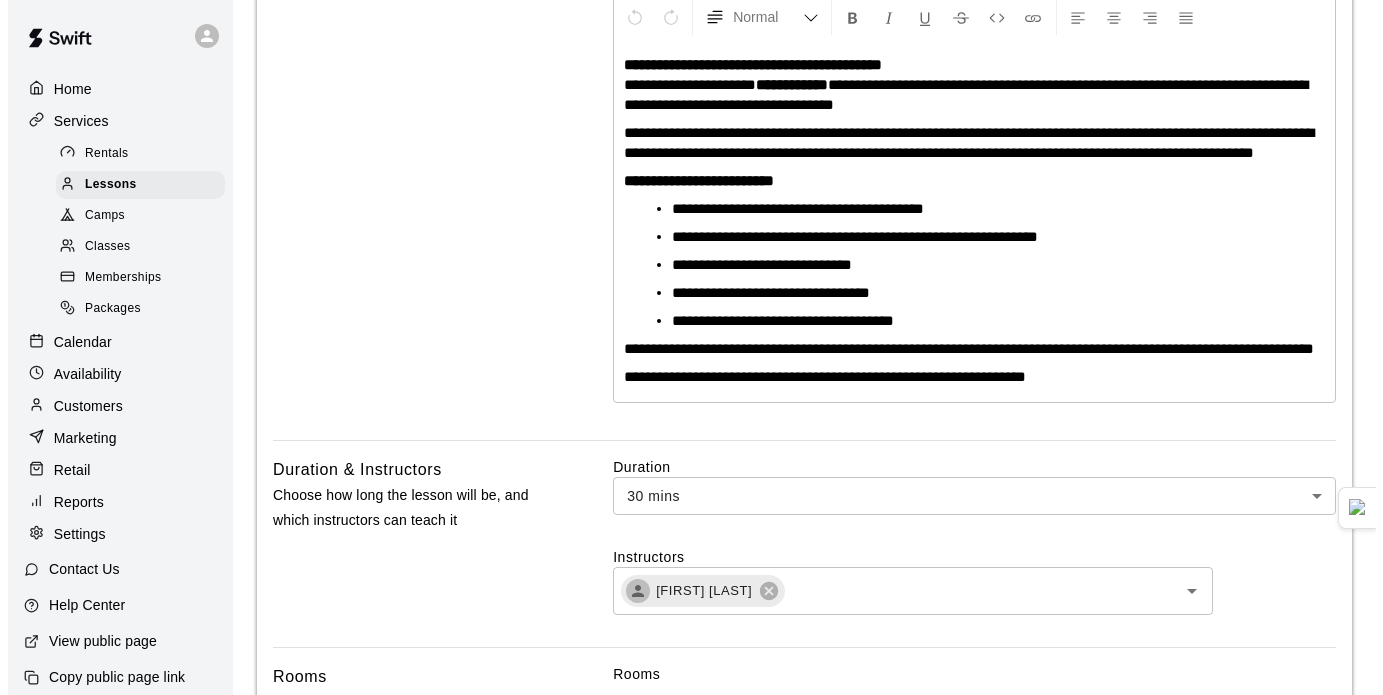 scroll, scrollTop: 0, scrollLeft: 0, axis: both 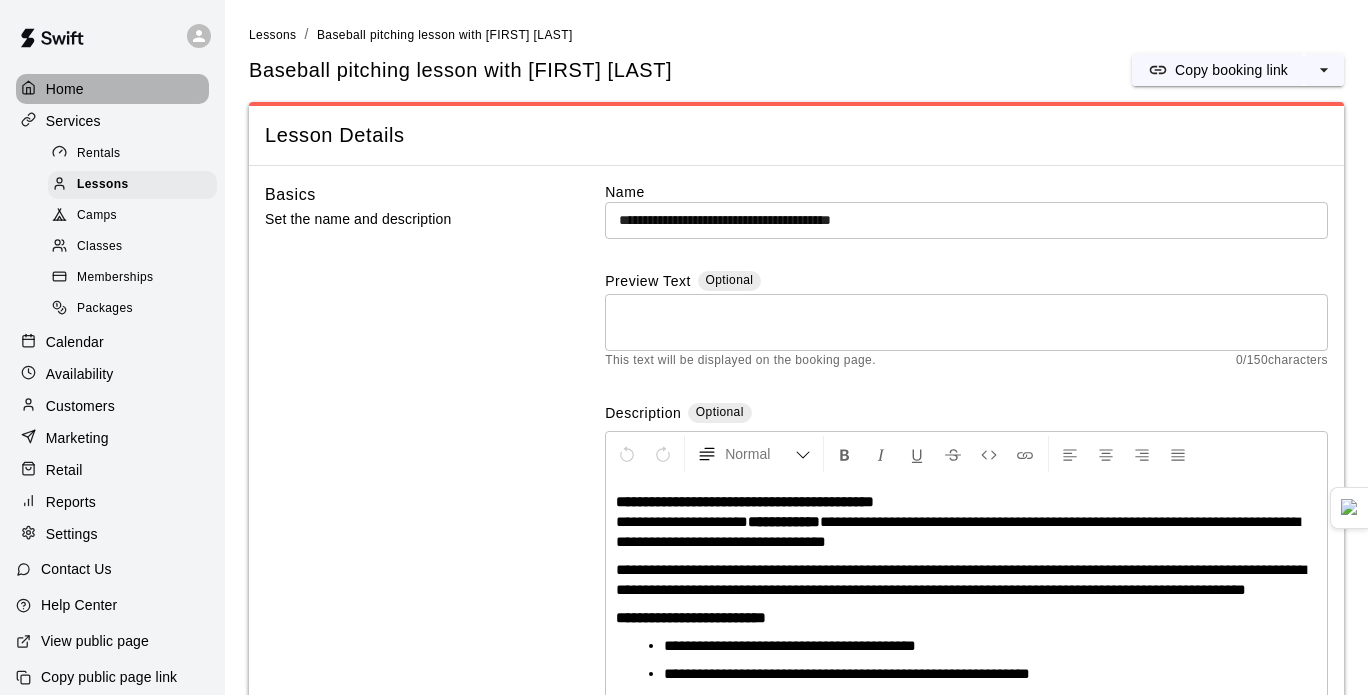 click on "Home" at bounding box center [112, 89] 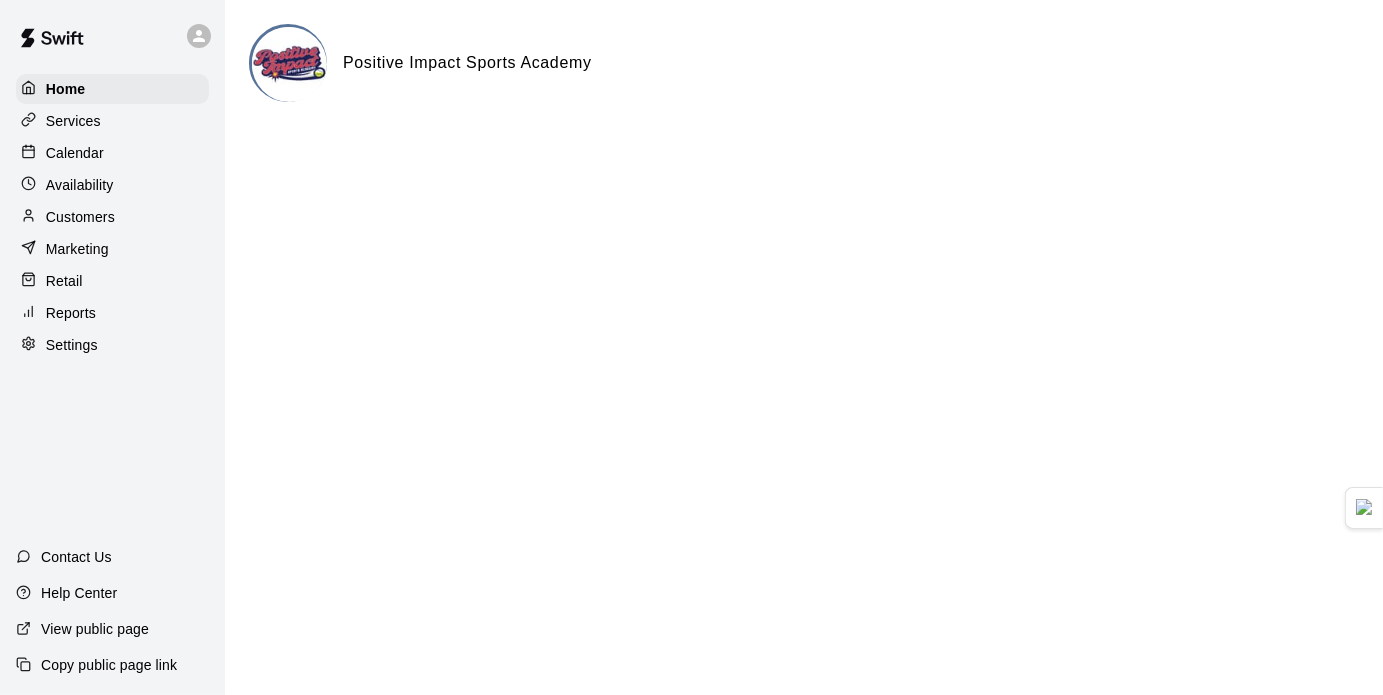 click at bounding box center [204, 36] 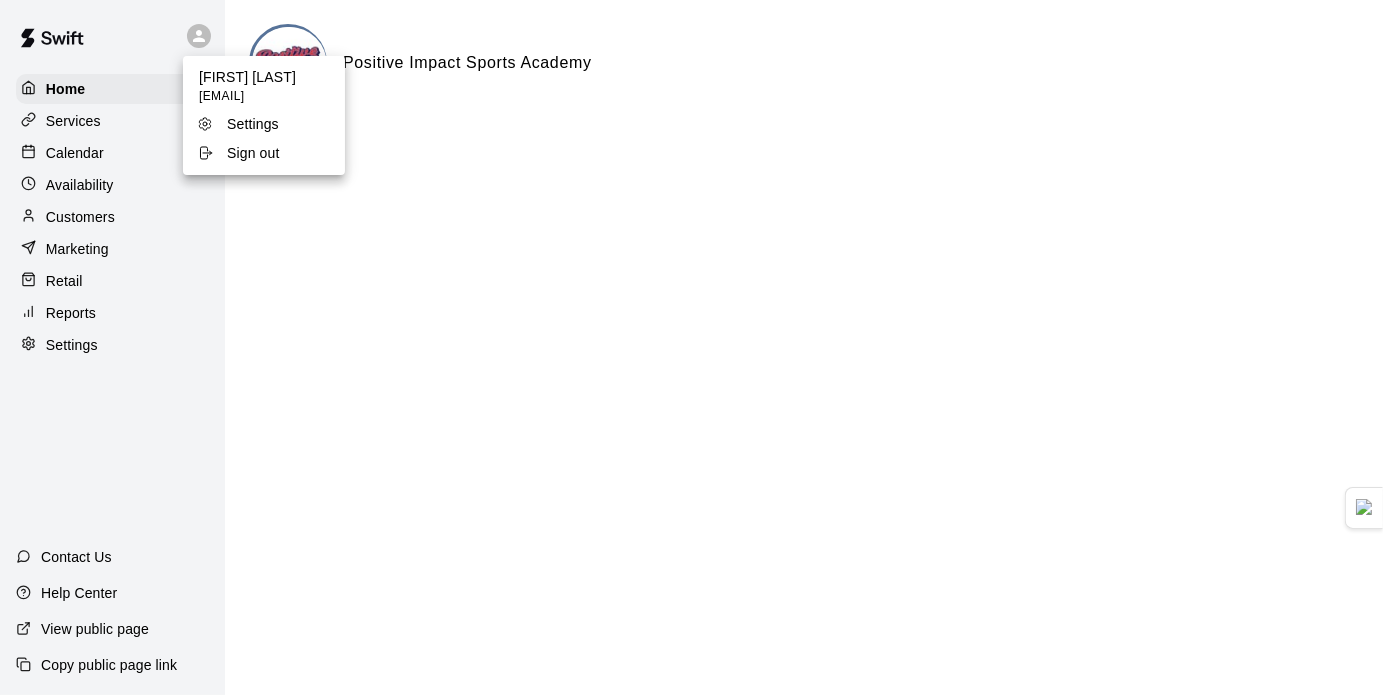 click on "Sign out" at bounding box center (253, 153) 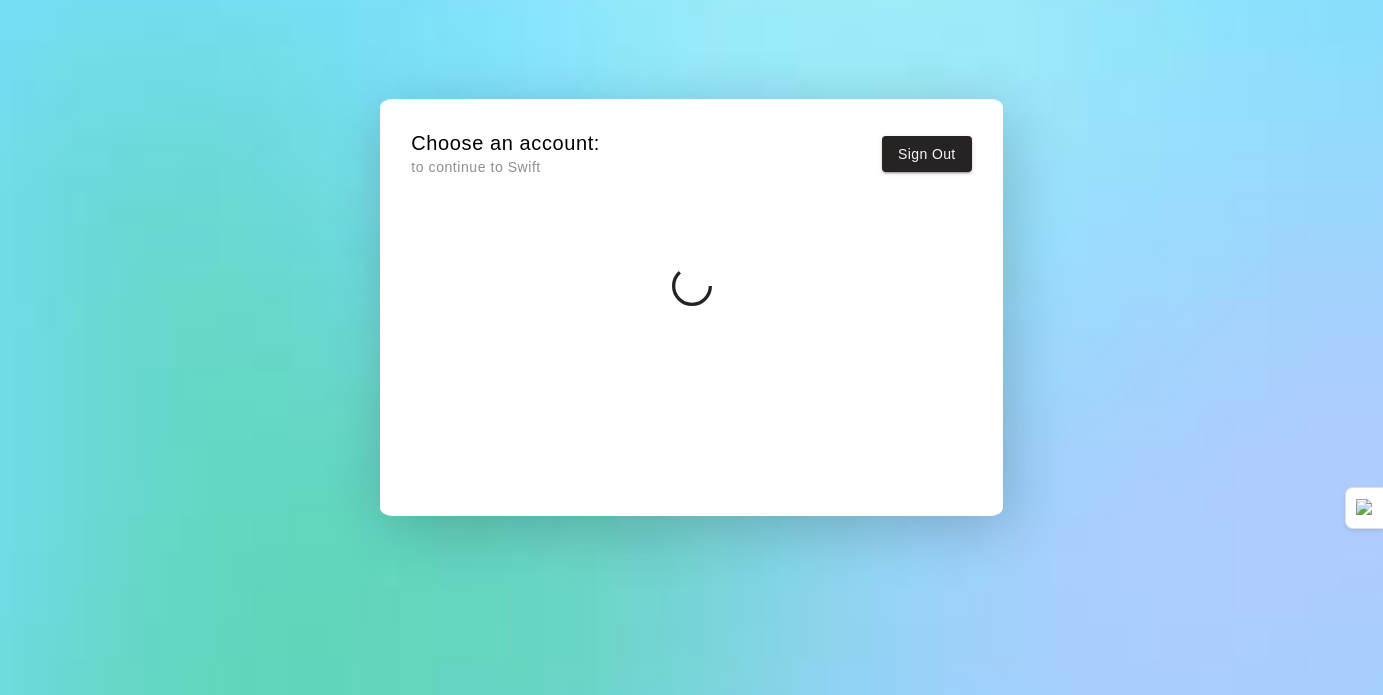 scroll, scrollTop: 0, scrollLeft: 0, axis: both 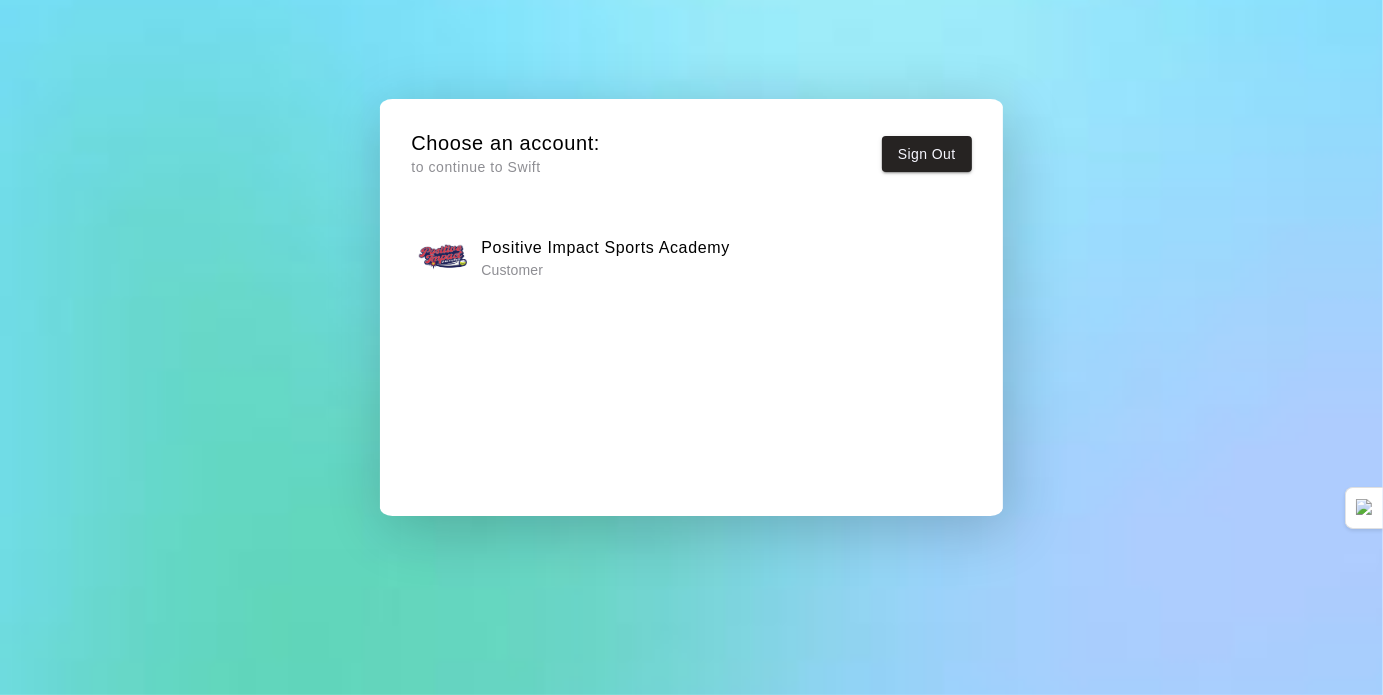 click on "Customer" at bounding box center [605, 270] 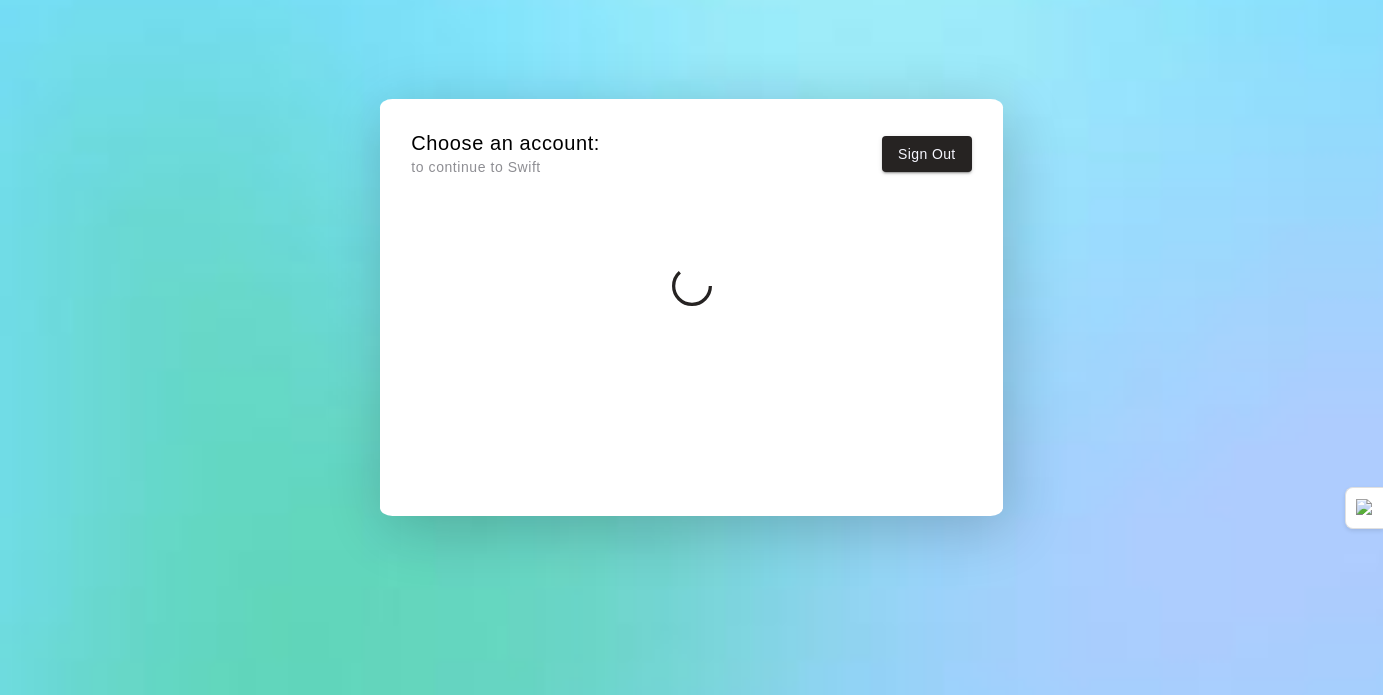 scroll, scrollTop: 0, scrollLeft: 0, axis: both 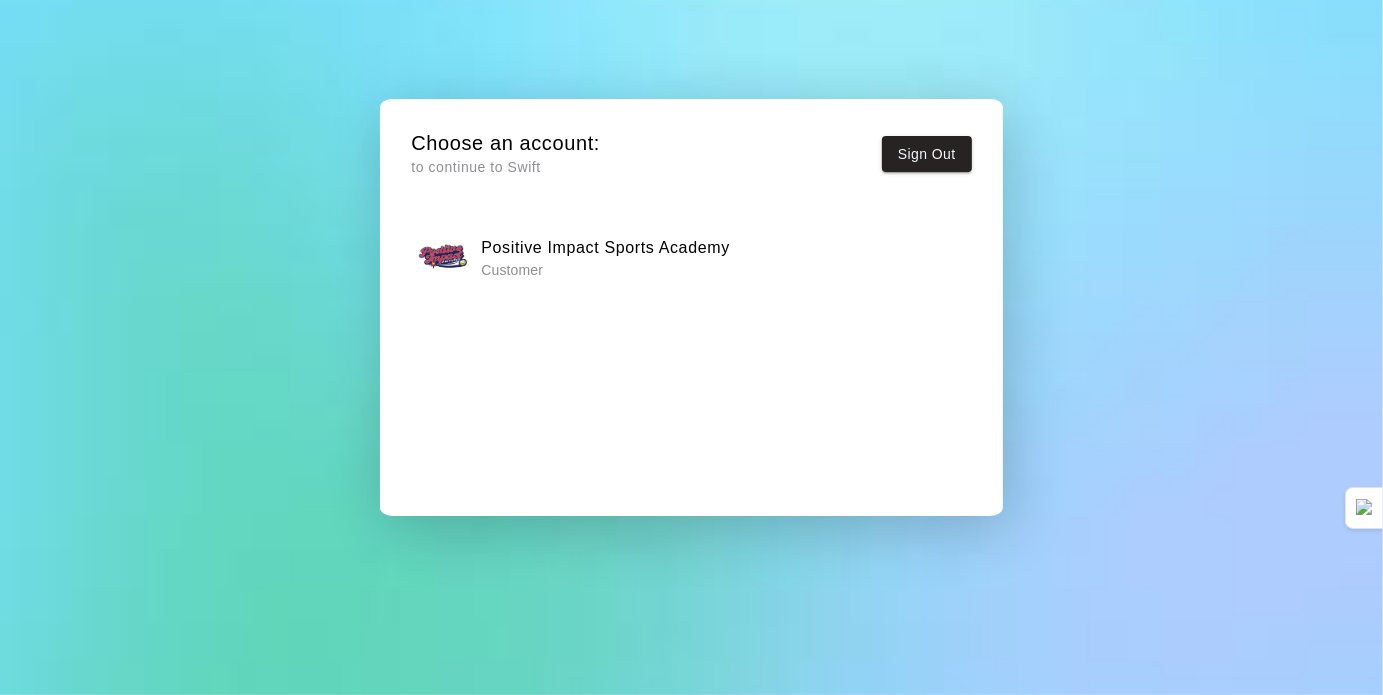 click on "Customer" at bounding box center (605, 270) 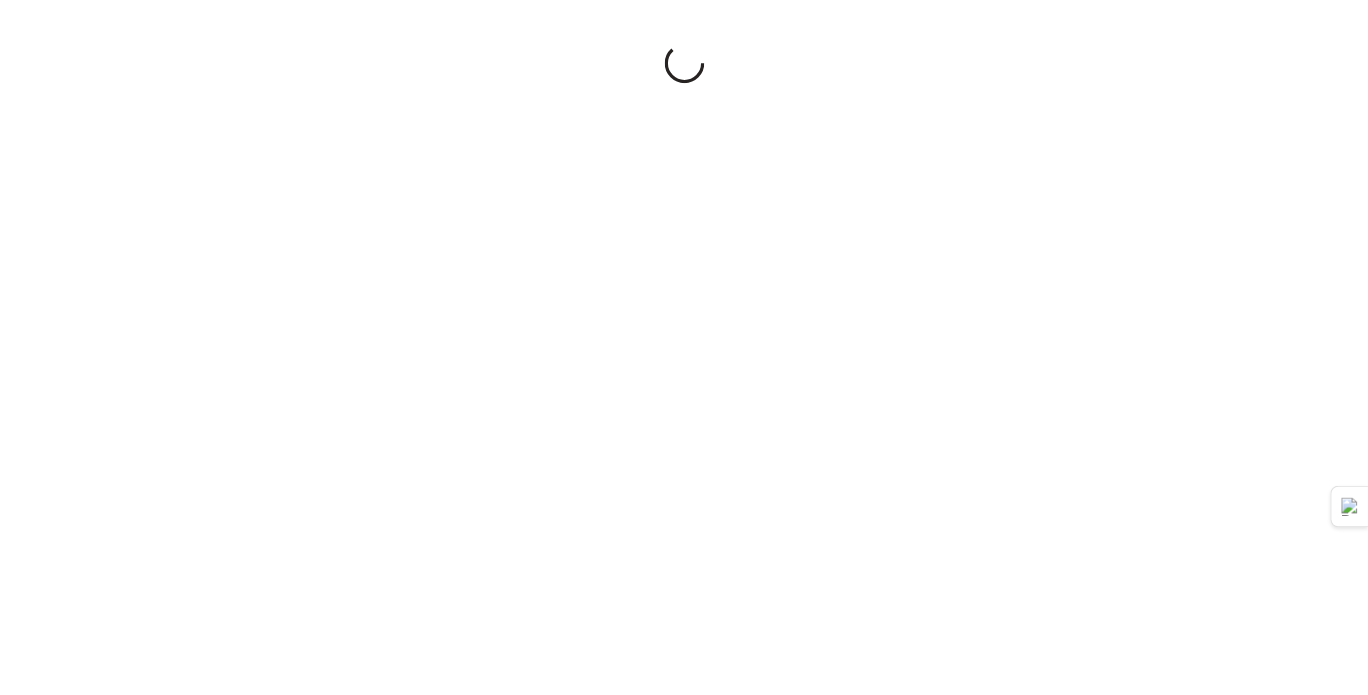 scroll, scrollTop: 0, scrollLeft: 0, axis: both 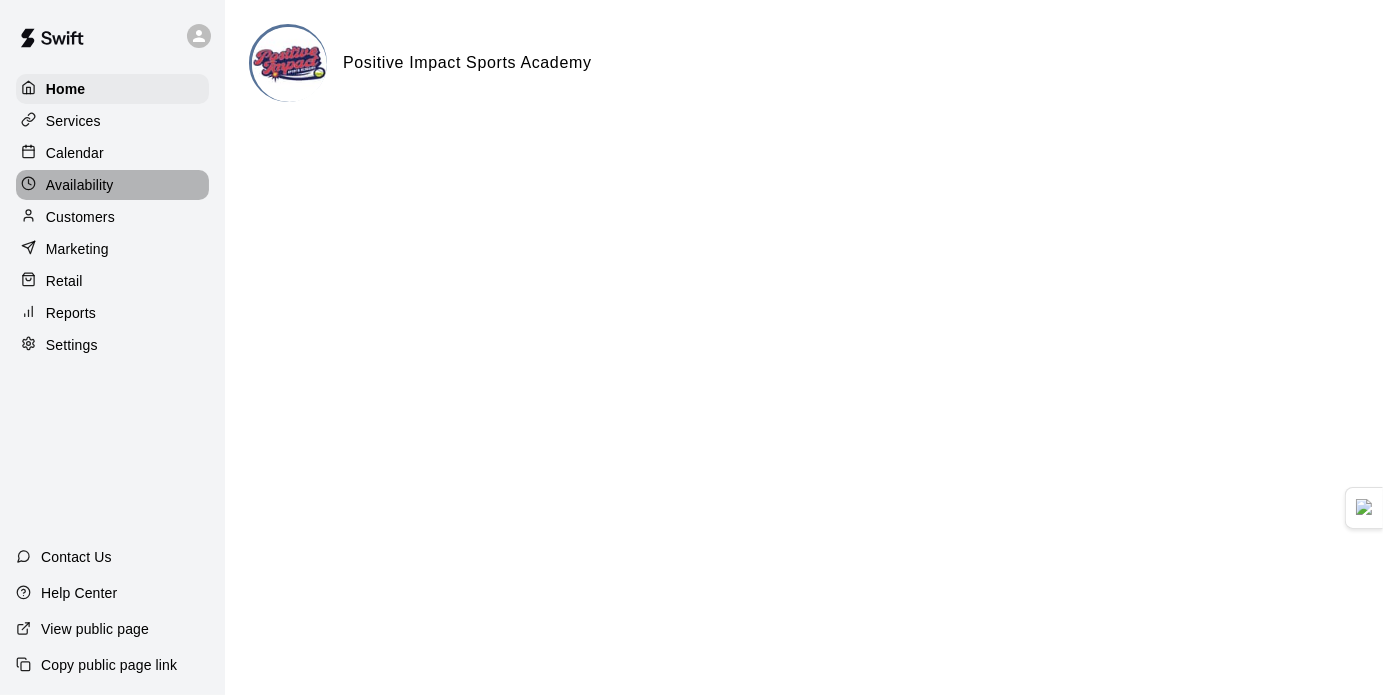 click on "Availability" at bounding box center [112, 185] 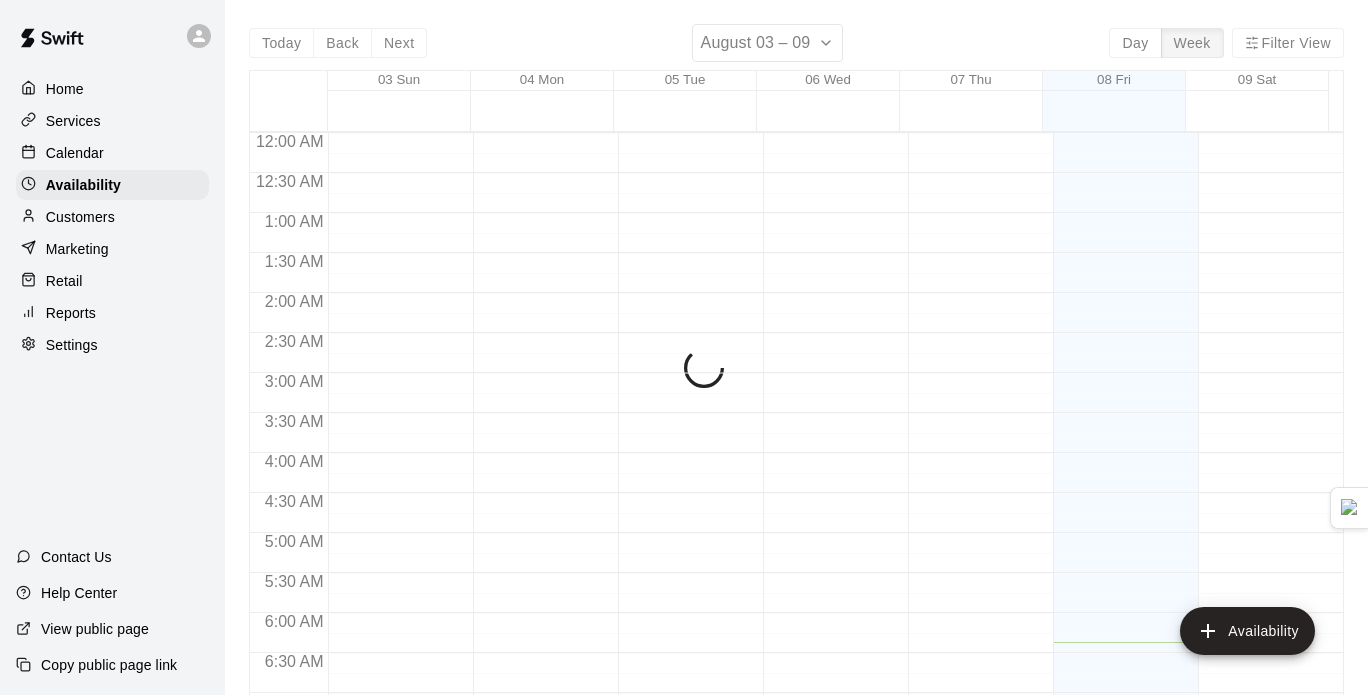 scroll, scrollTop: 510, scrollLeft: 0, axis: vertical 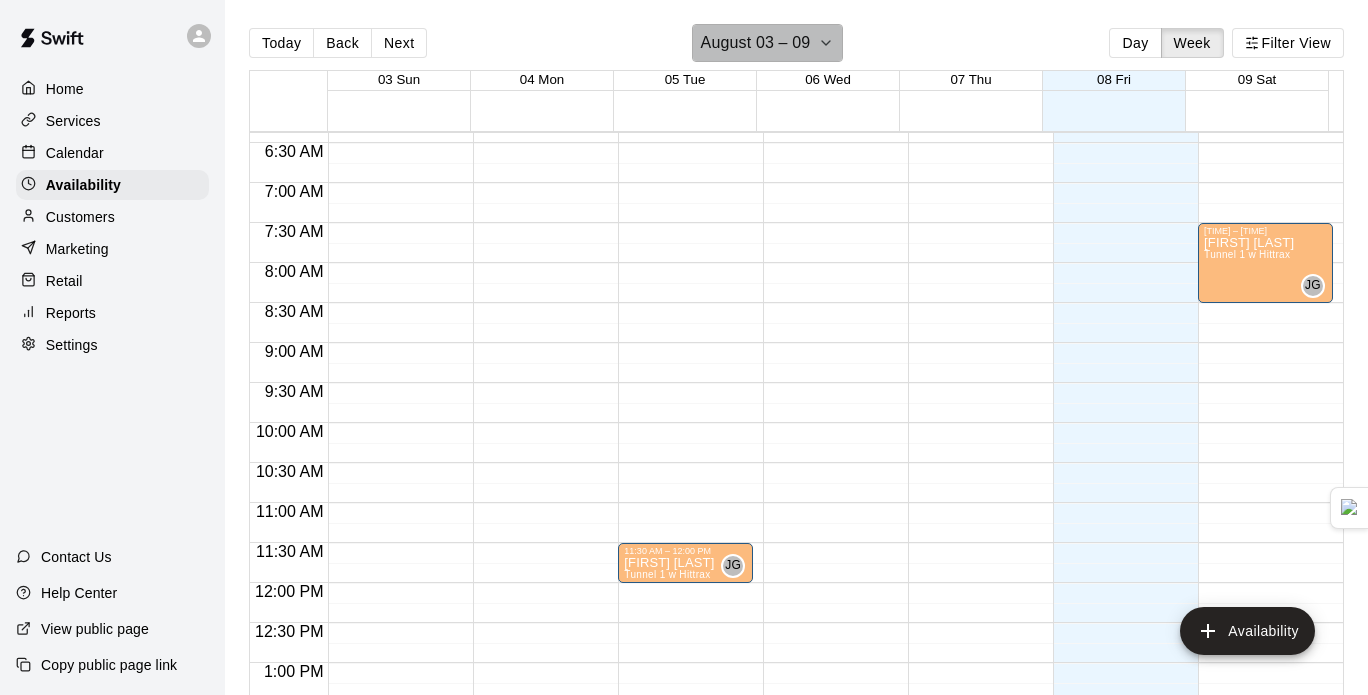 click 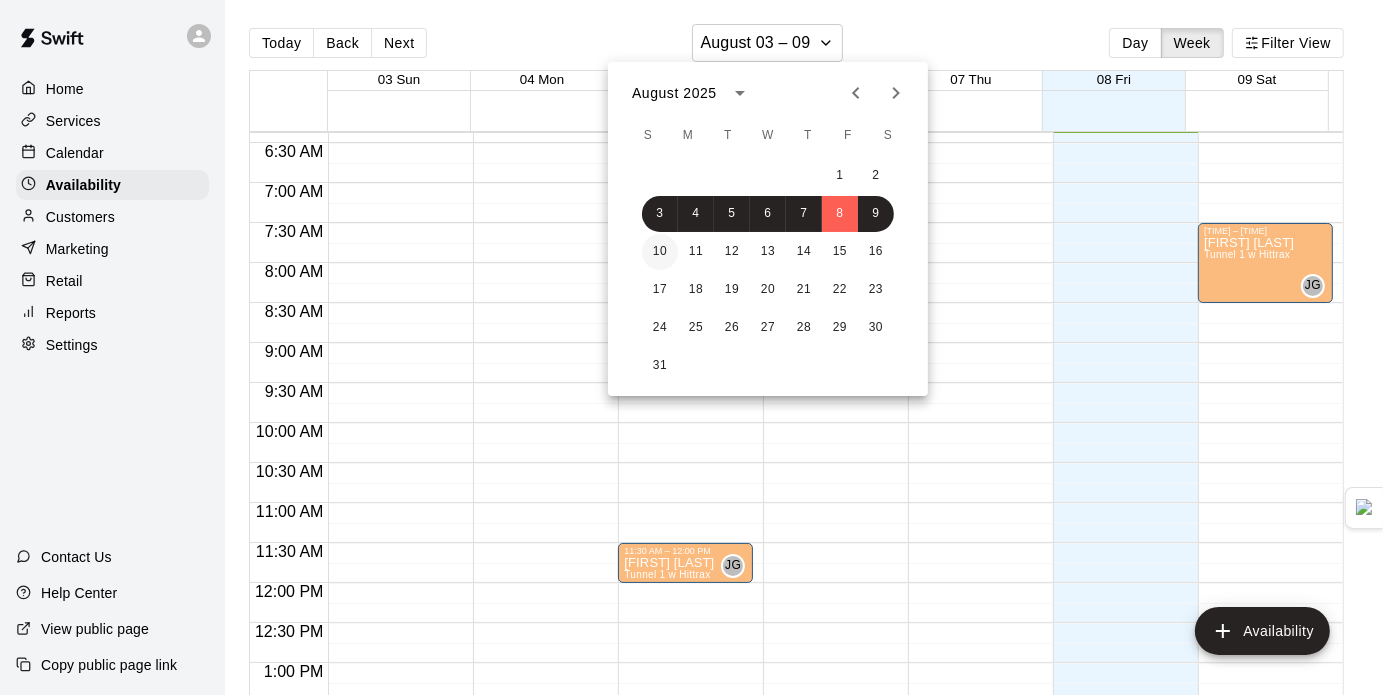 click on "10" at bounding box center (660, 252) 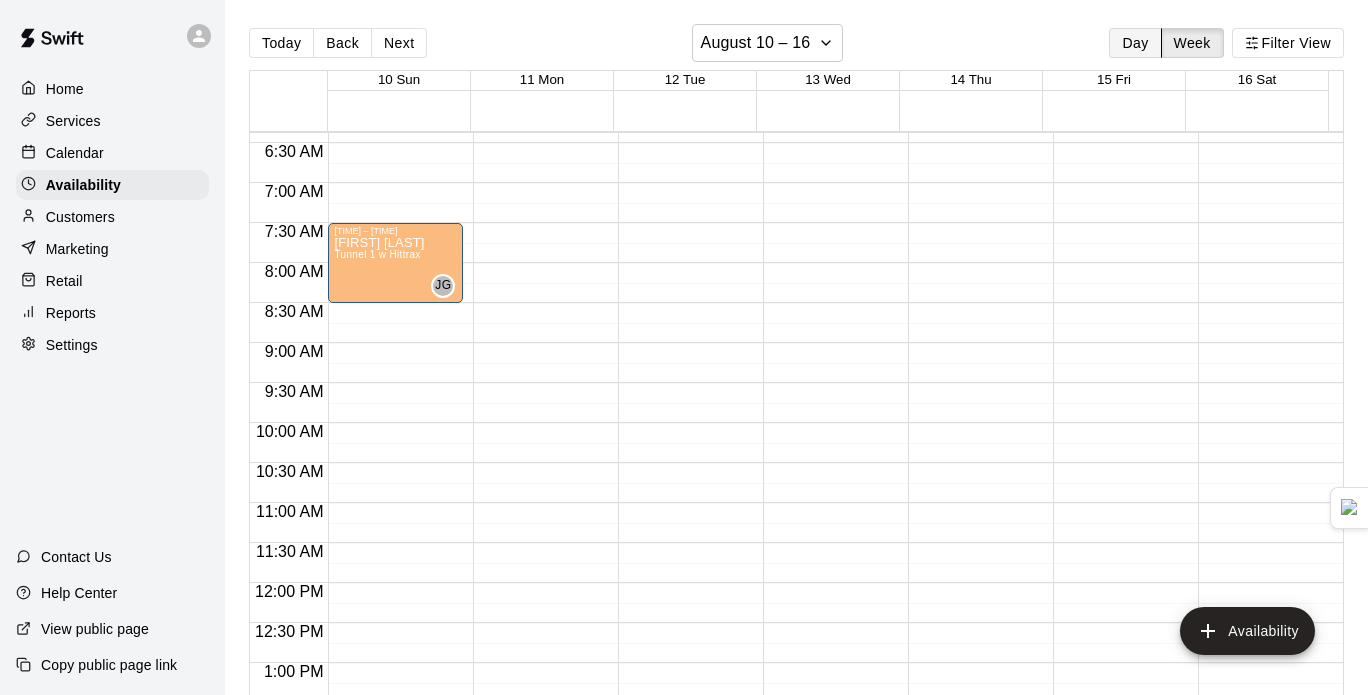 click on "Day" at bounding box center (1135, 43) 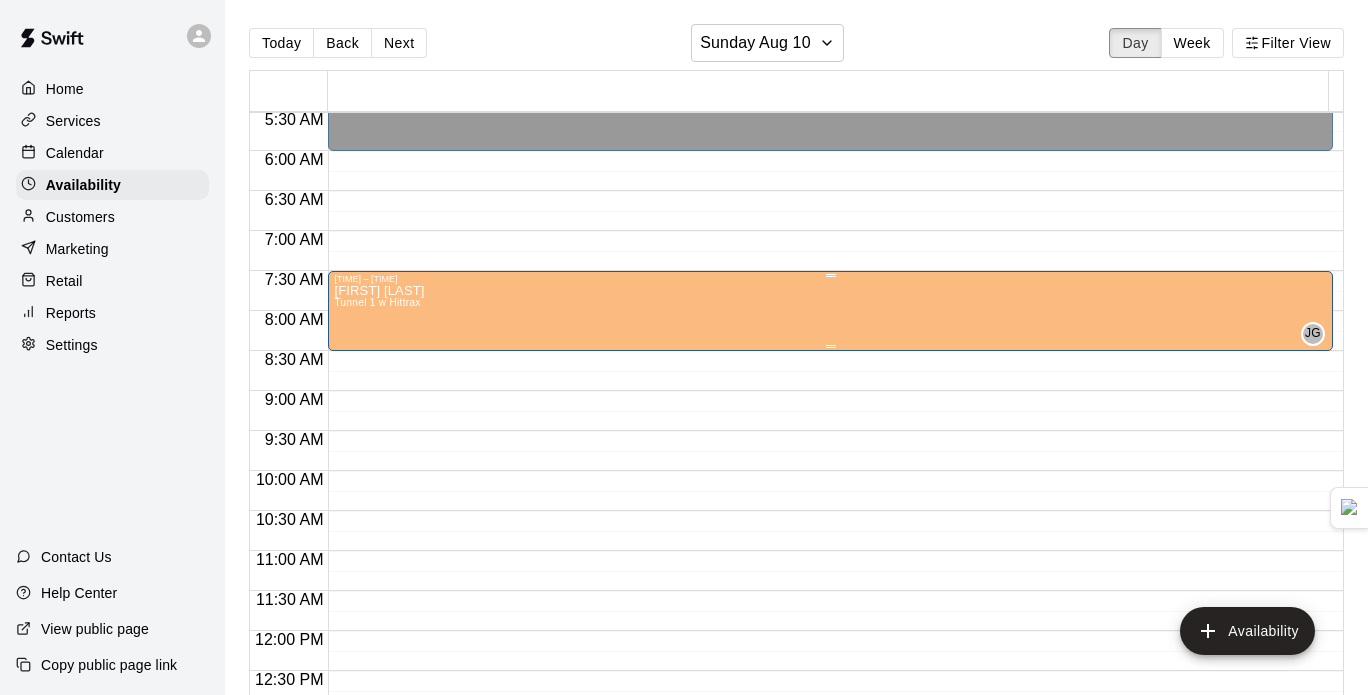 scroll, scrollTop: 288, scrollLeft: 0, axis: vertical 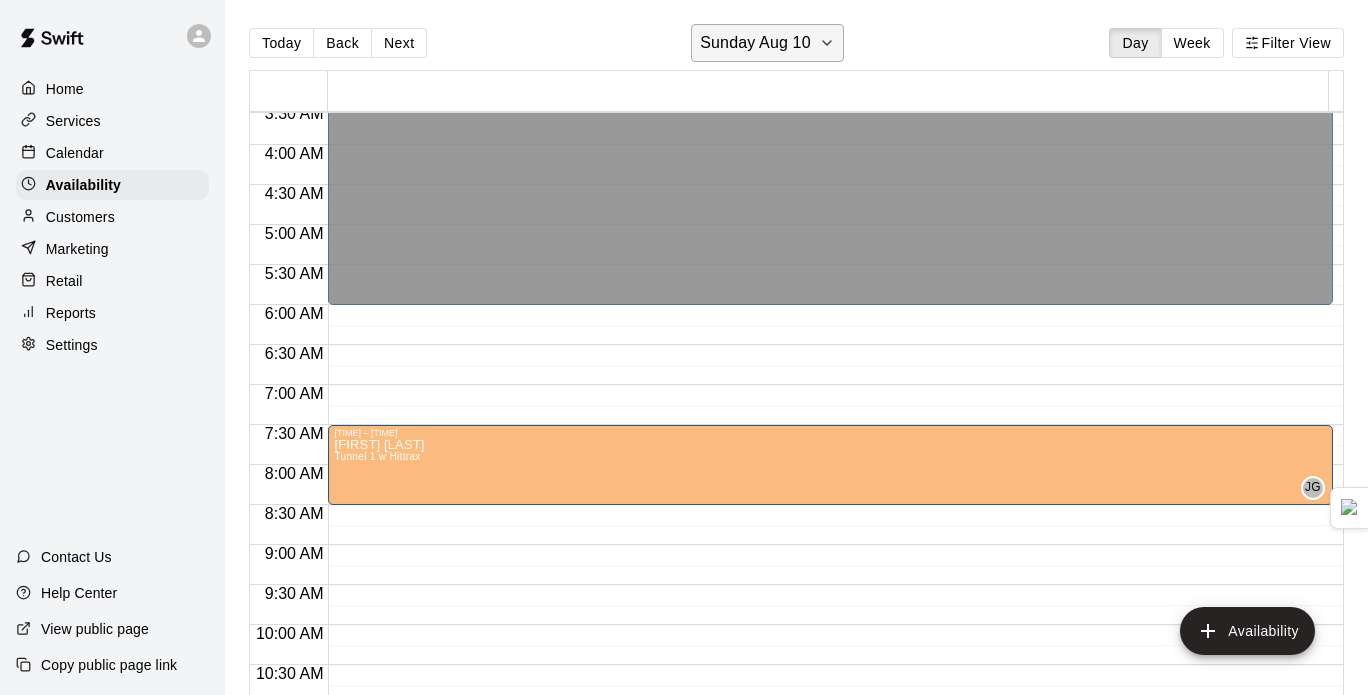 click on "Sunday Aug 10" at bounding box center [755, 43] 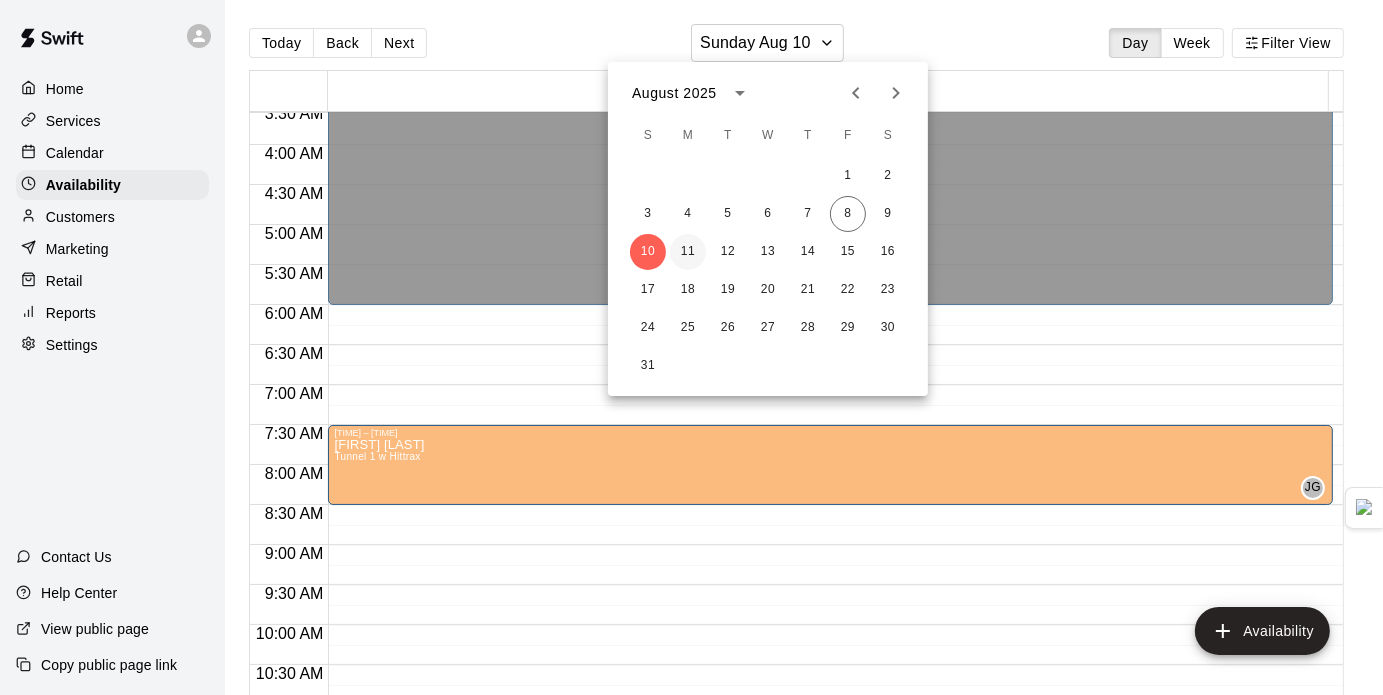 click on "11" at bounding box center [688, 252] 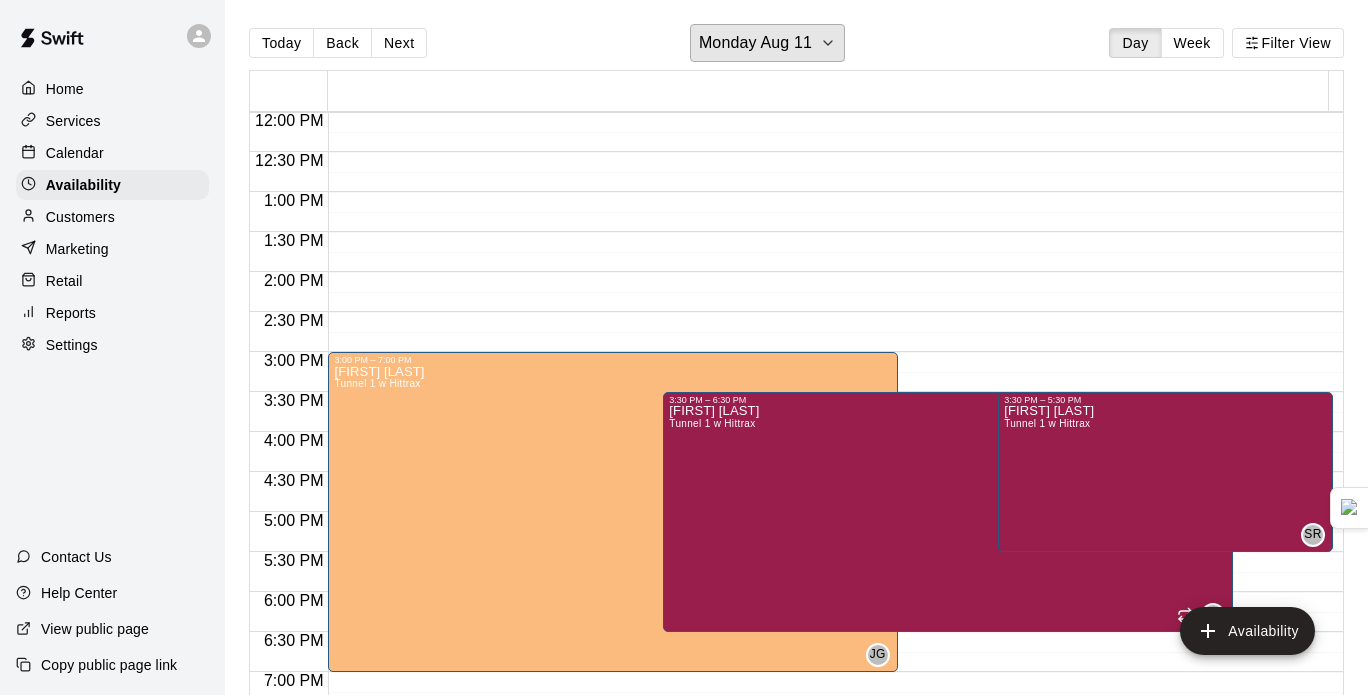 scroll, scrollTop: 1132, scrollLeft: 0, axis: vertical 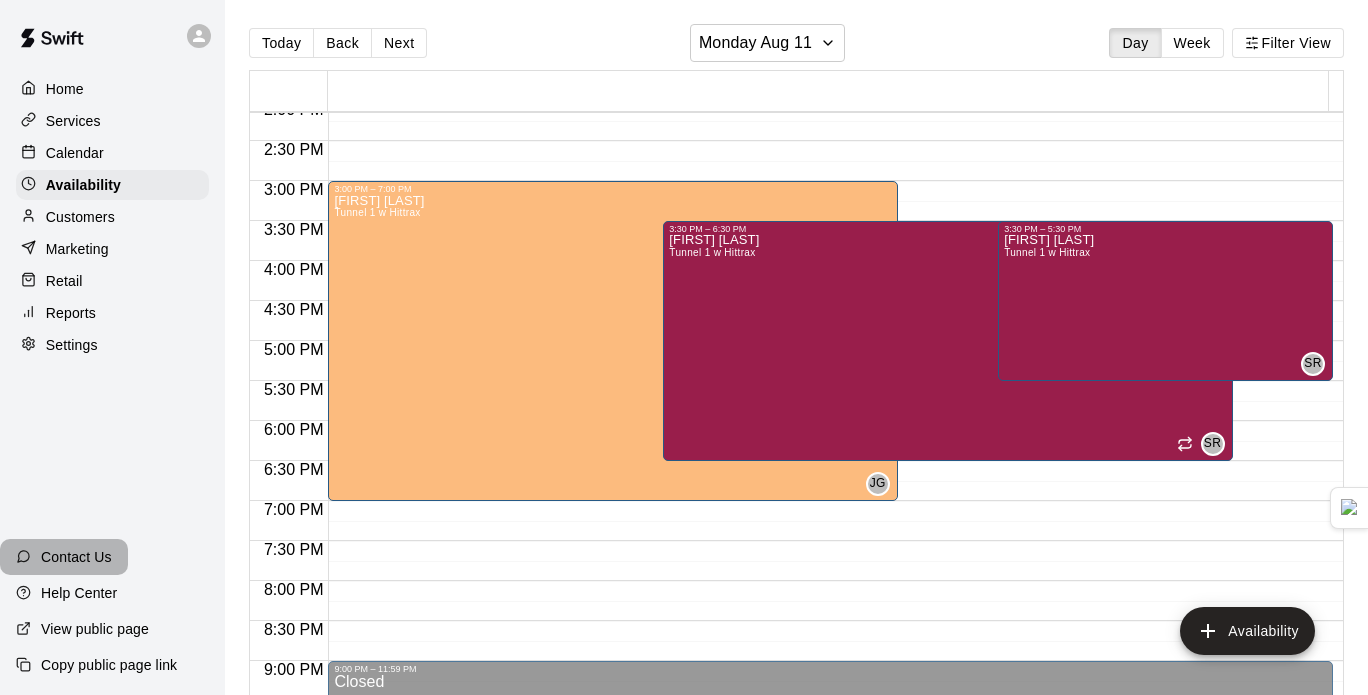 click on "Contact Us" at bounding box center [76, 557] 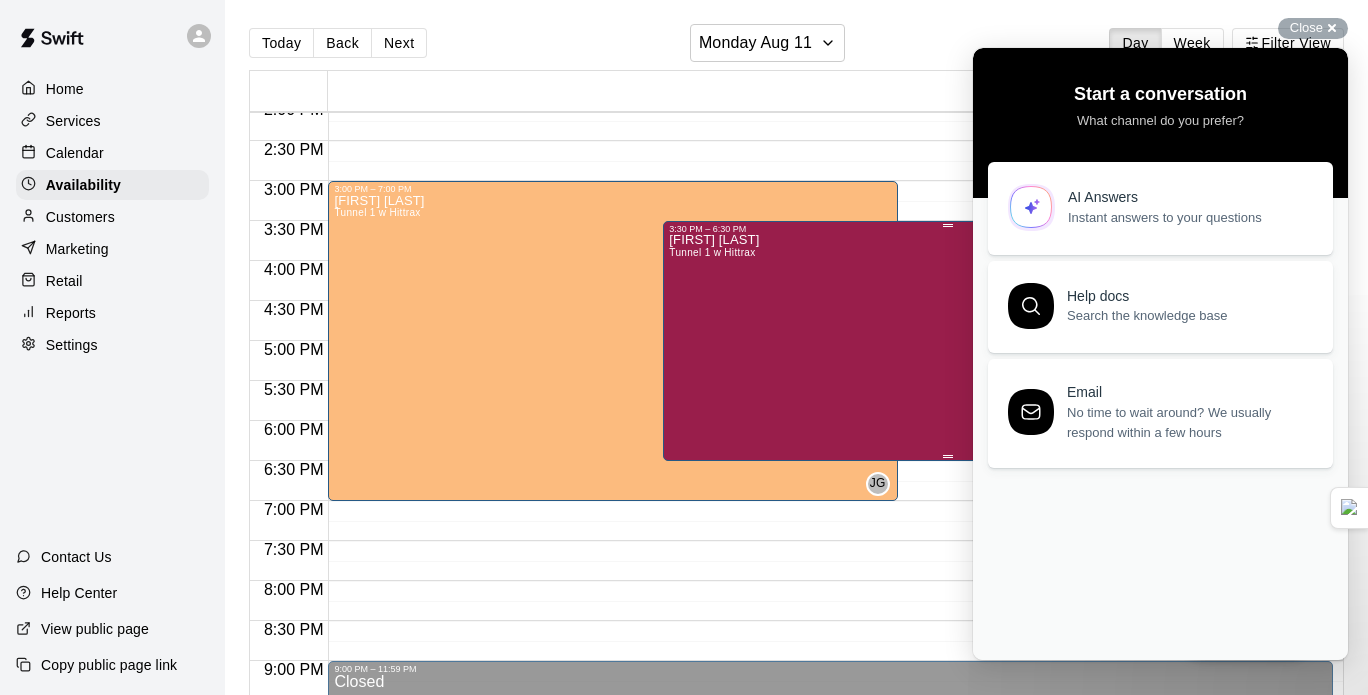 scroll, scrollTop: 0, scrollLeft: 0, axis: both 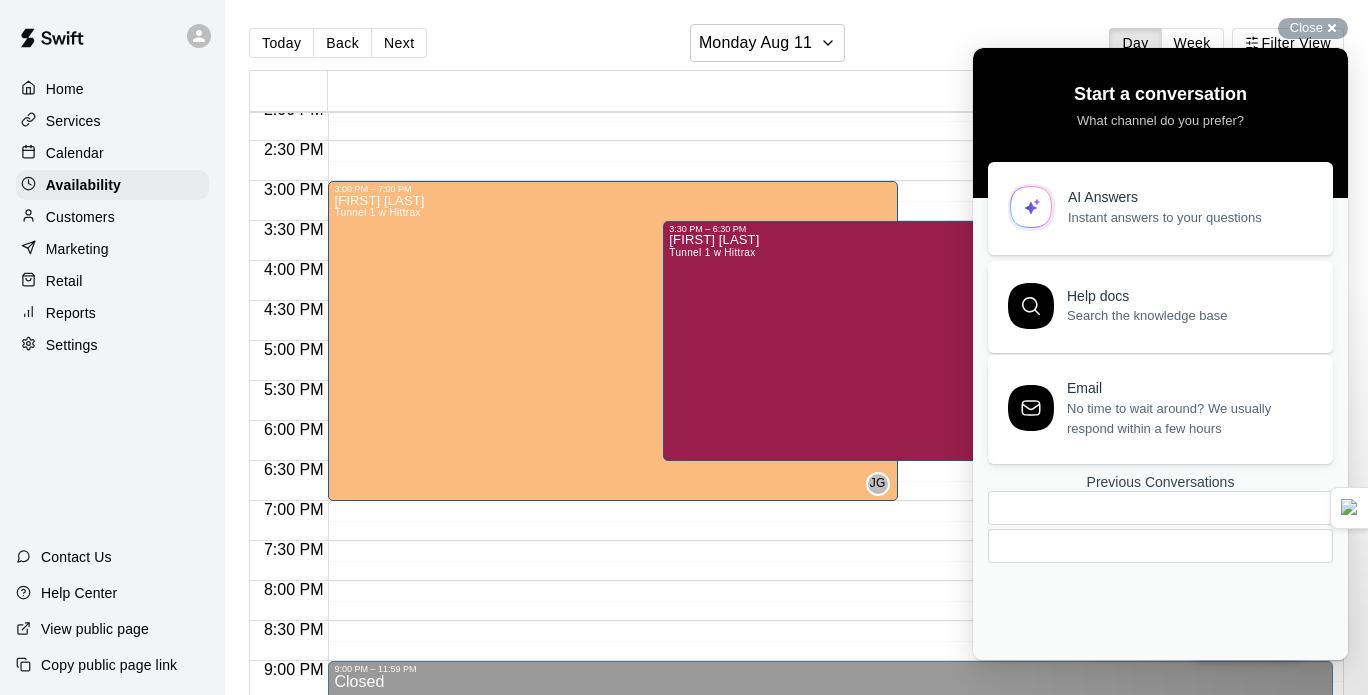 click on "Email" at bounding box center [1188, 388] 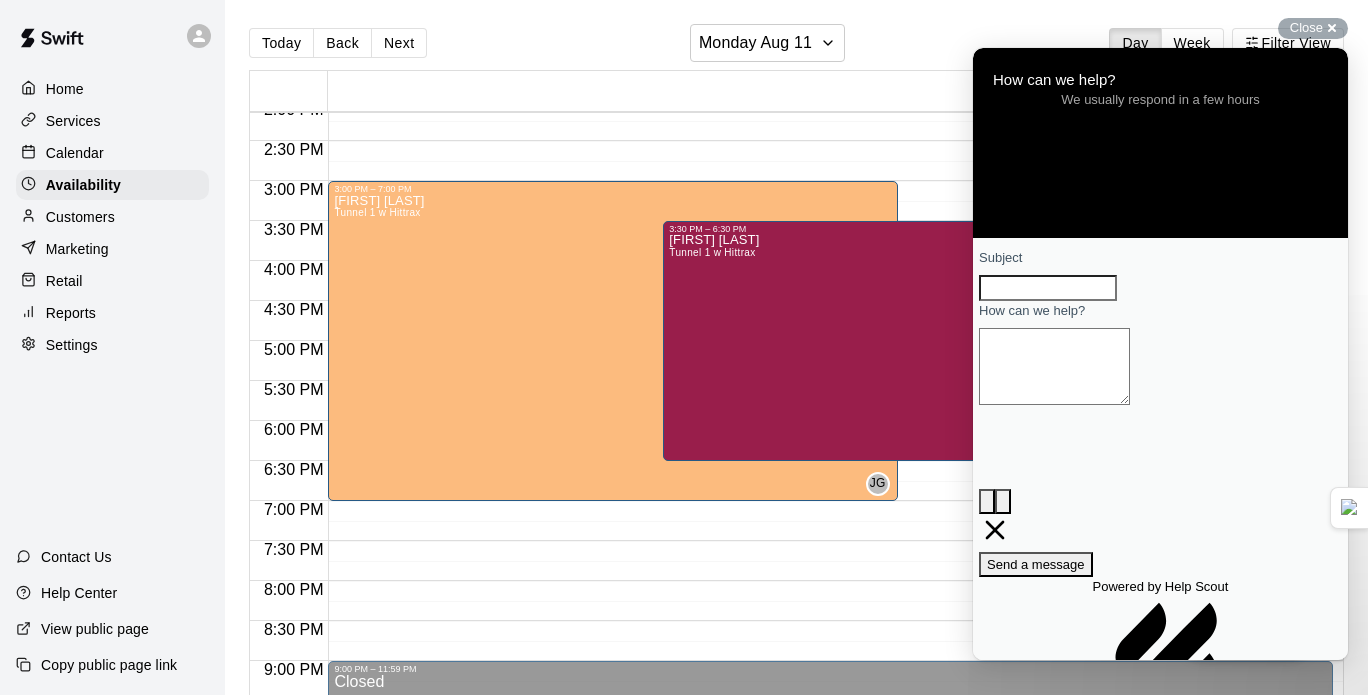 click on "Subject" at bounding box center [1048, 288] 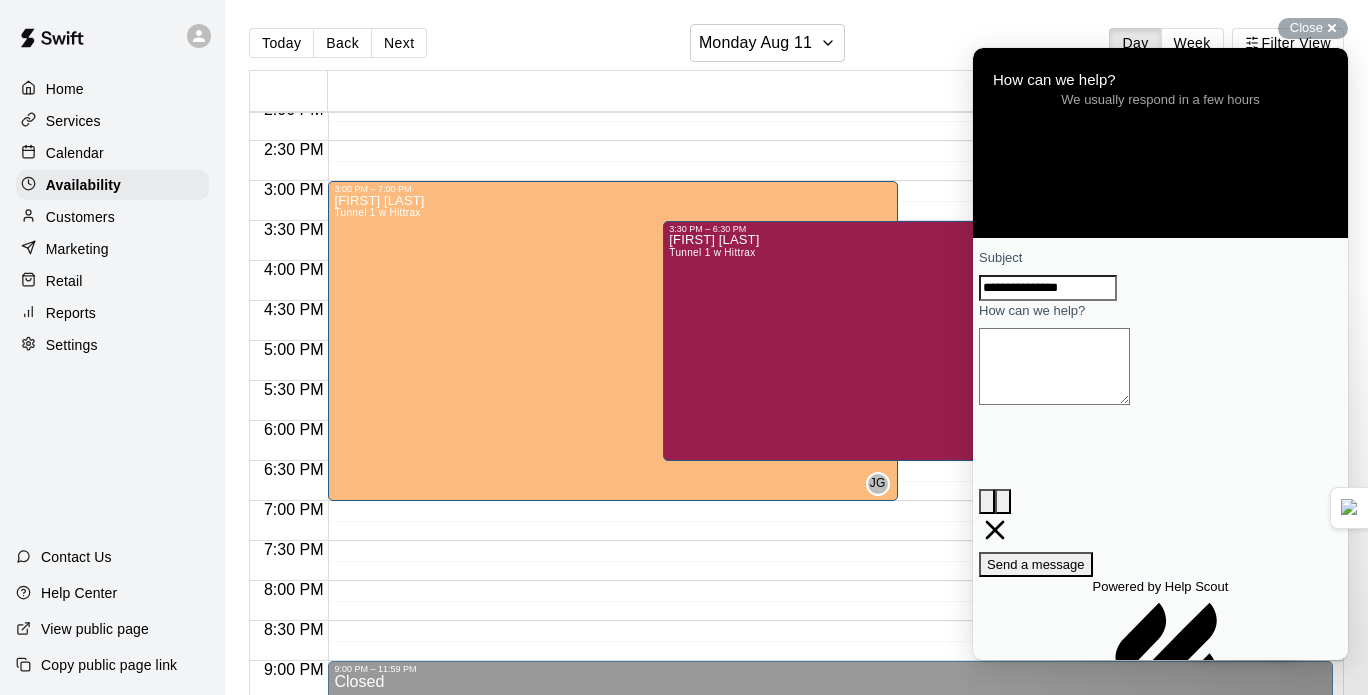 type on "**********" 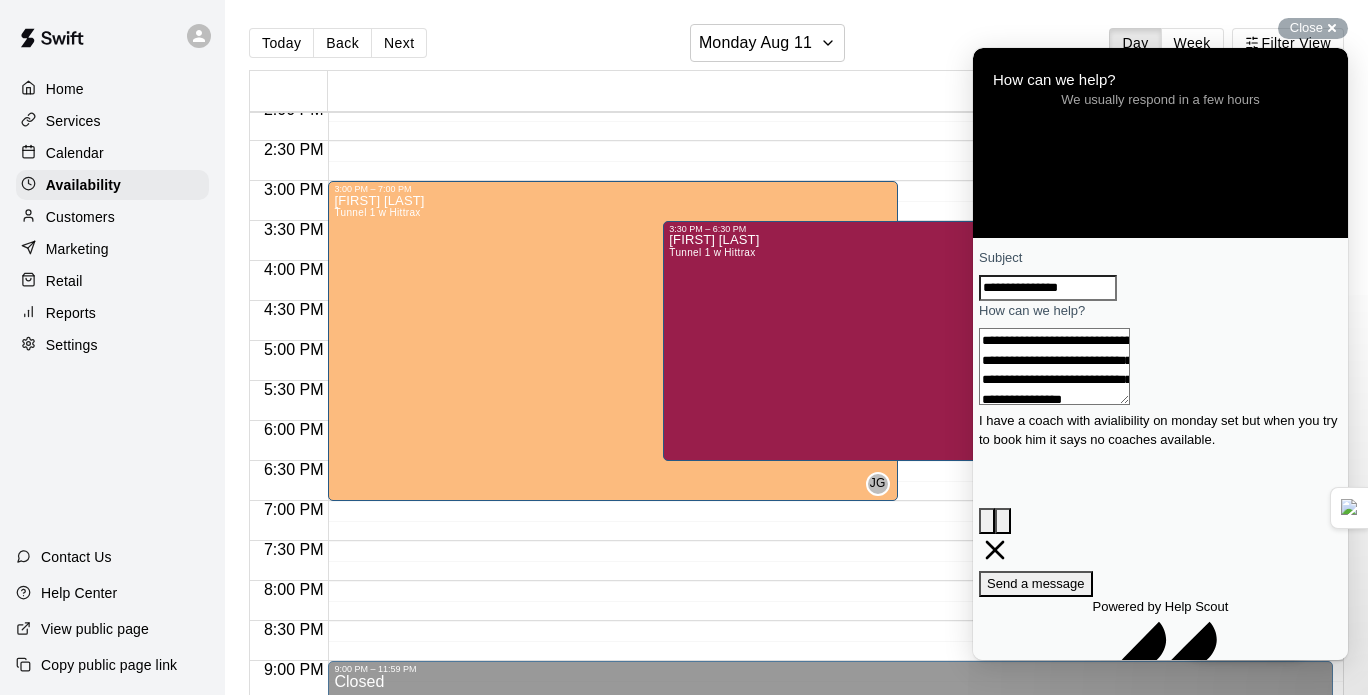 click on "**********" at bounding box center (1054, 366) 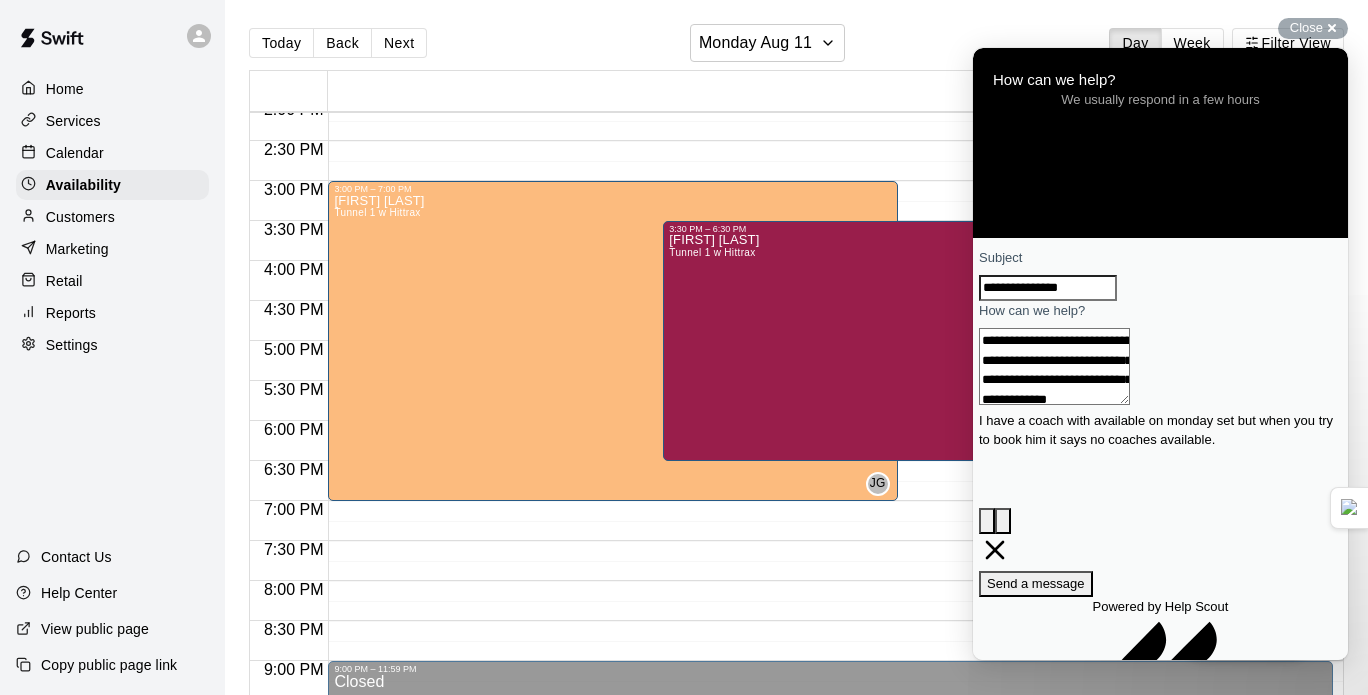 click on "**********" at bounding box center [1054, 366] 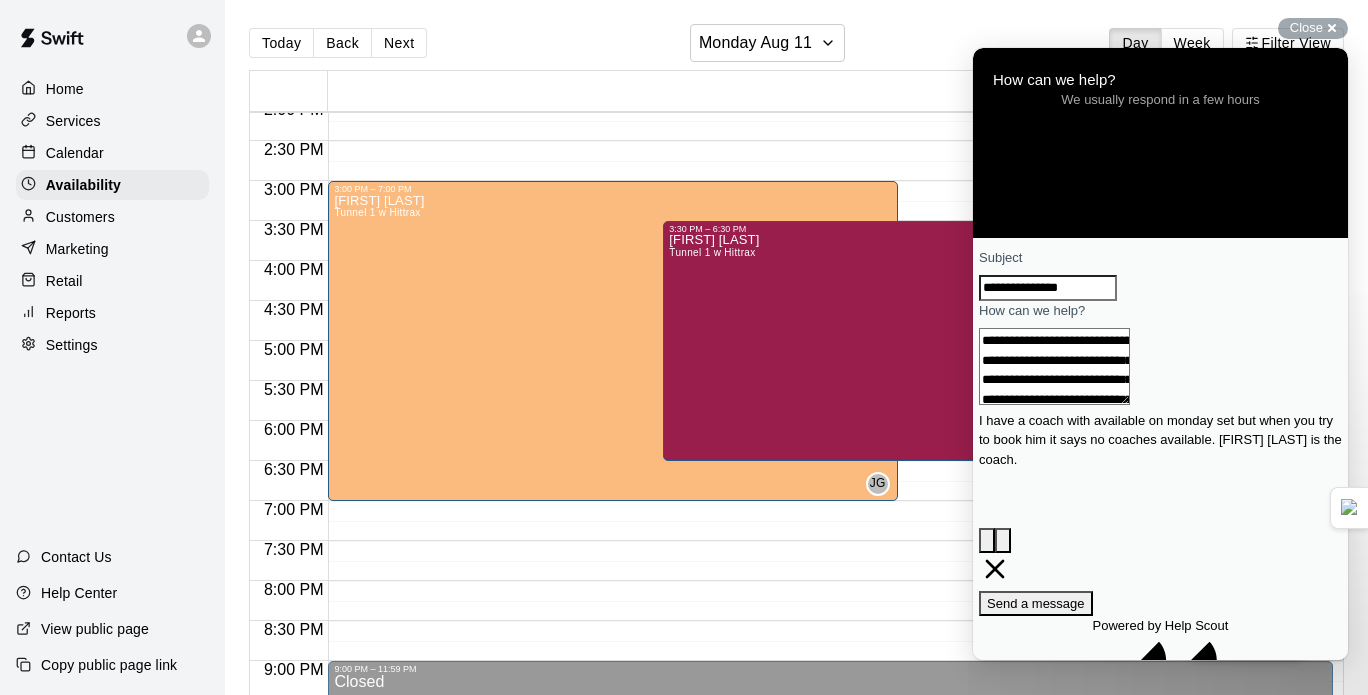 type on "**********" 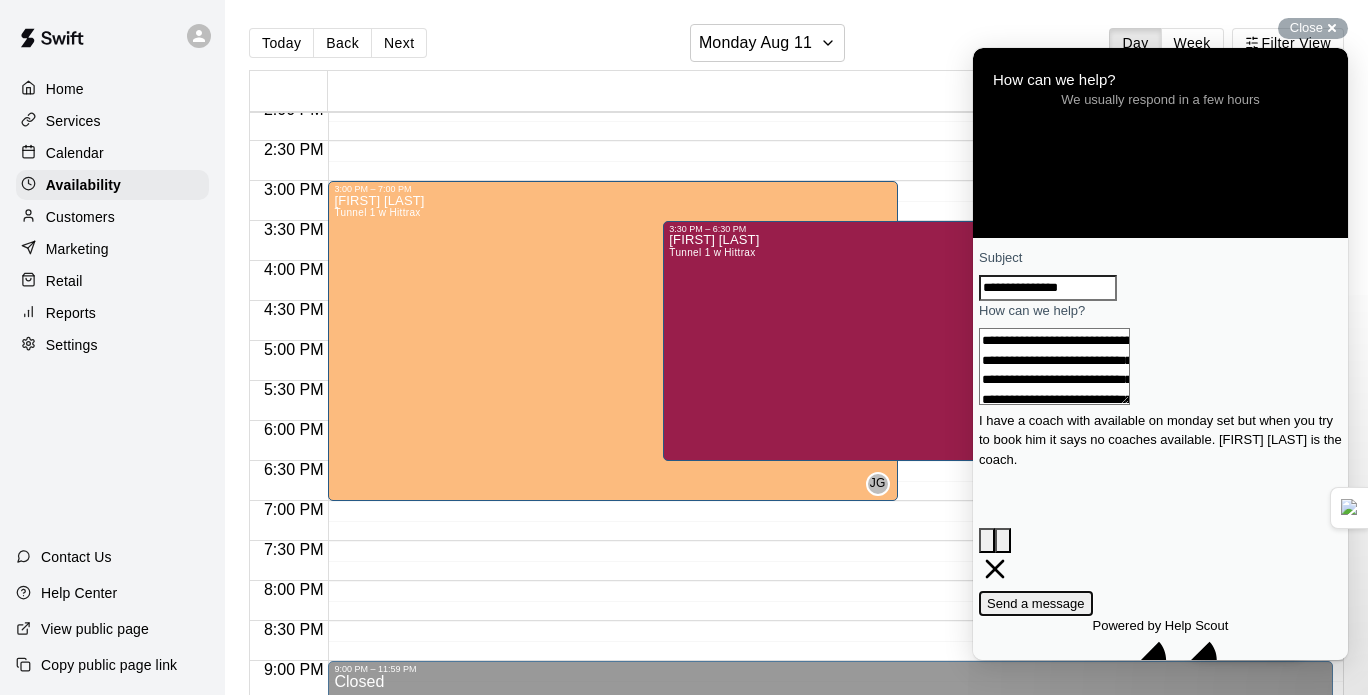 click on "Send a message" at bounding box center (1036, 603) 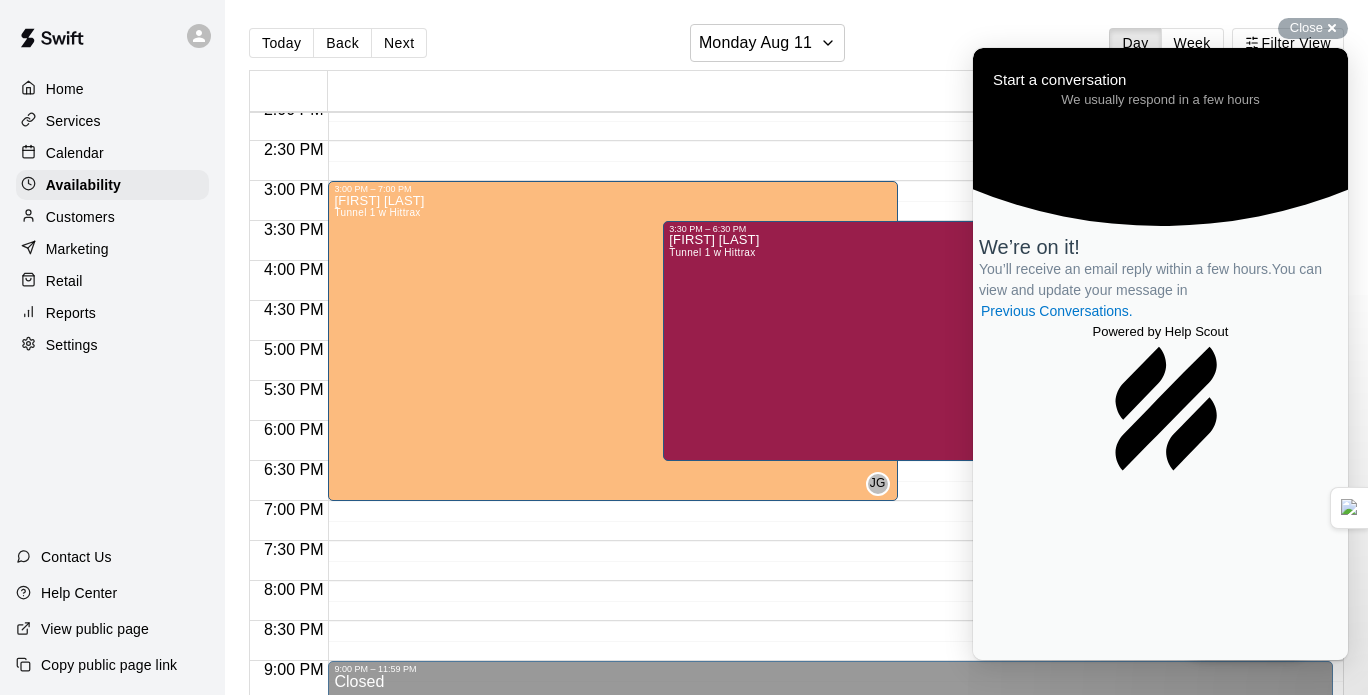 click on "Go back" at bounding box center [1112, 57] 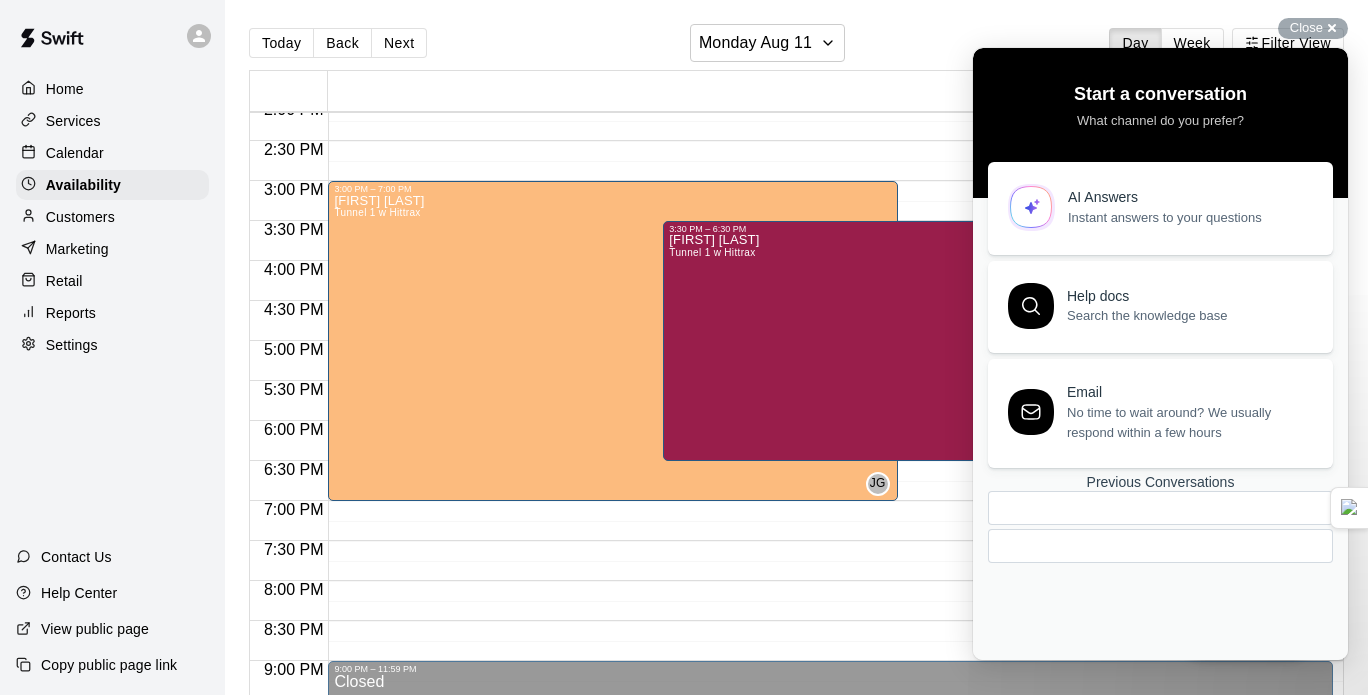 click on "Services" at bounding box center [112, 121] 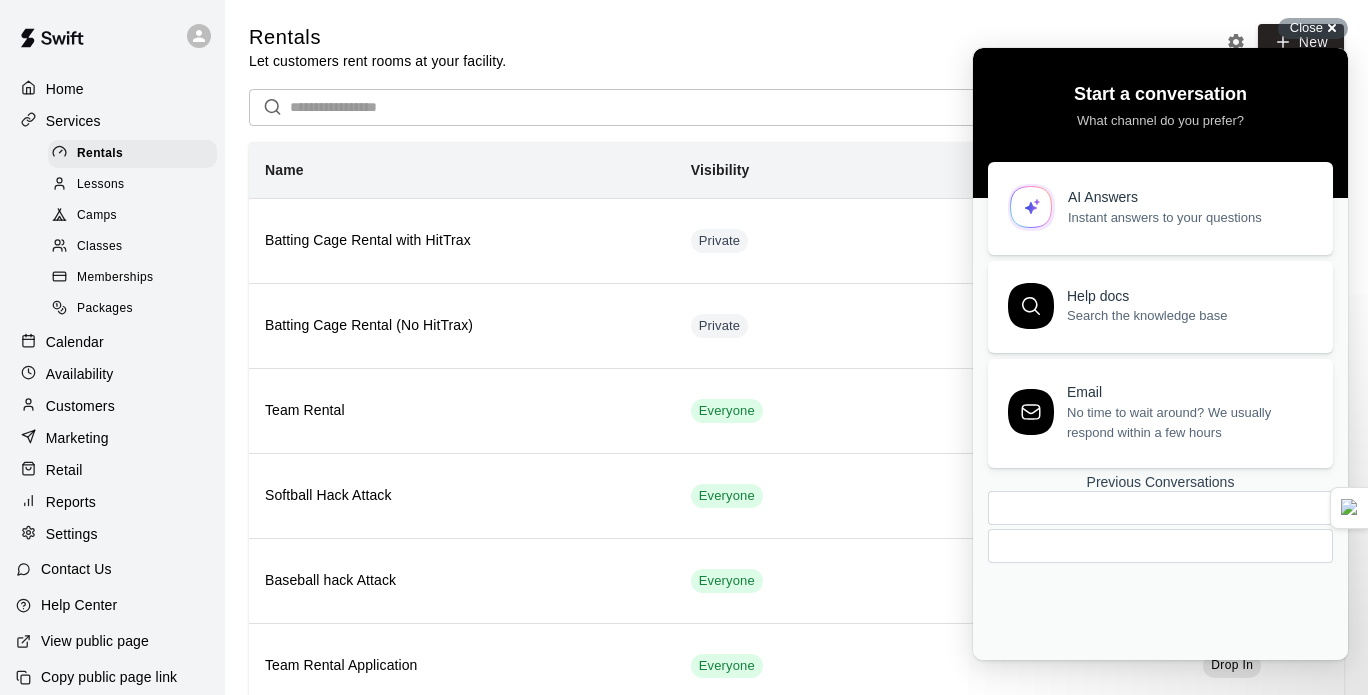click on "Lessons" at bounding box center [136, 184] 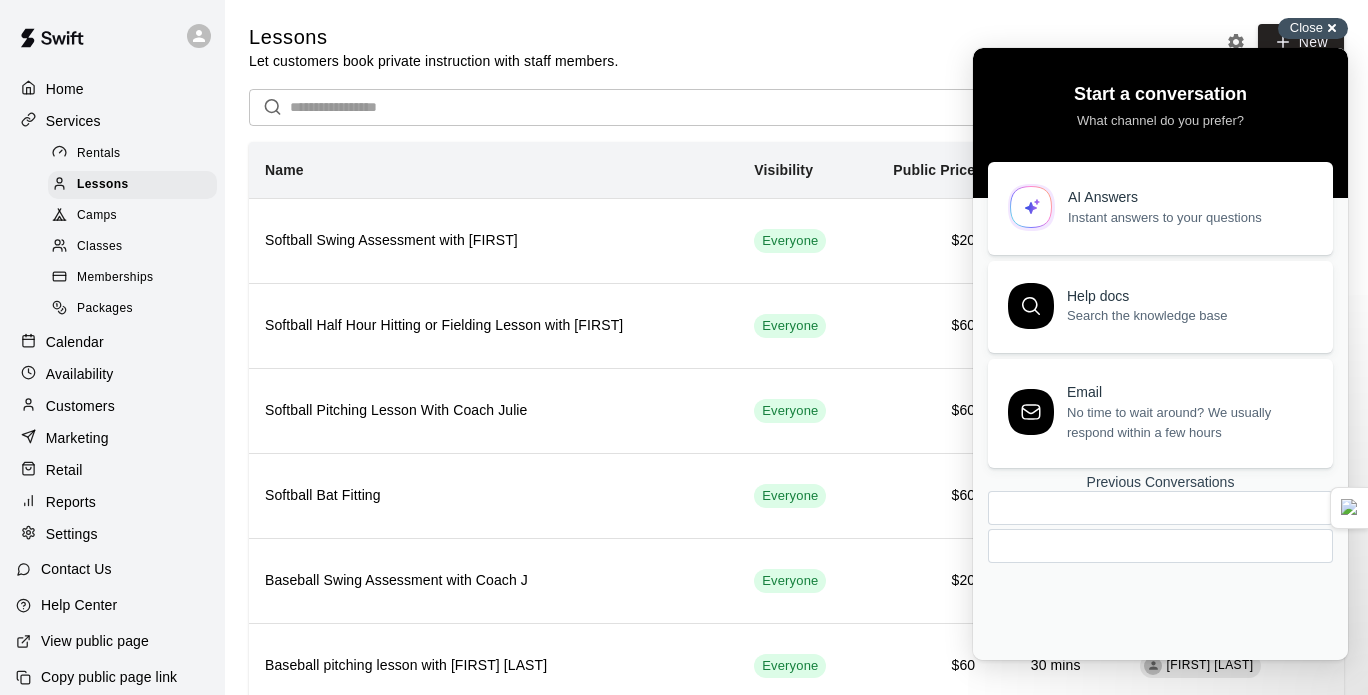 click on "Close" at bounding box center [1306, 27] 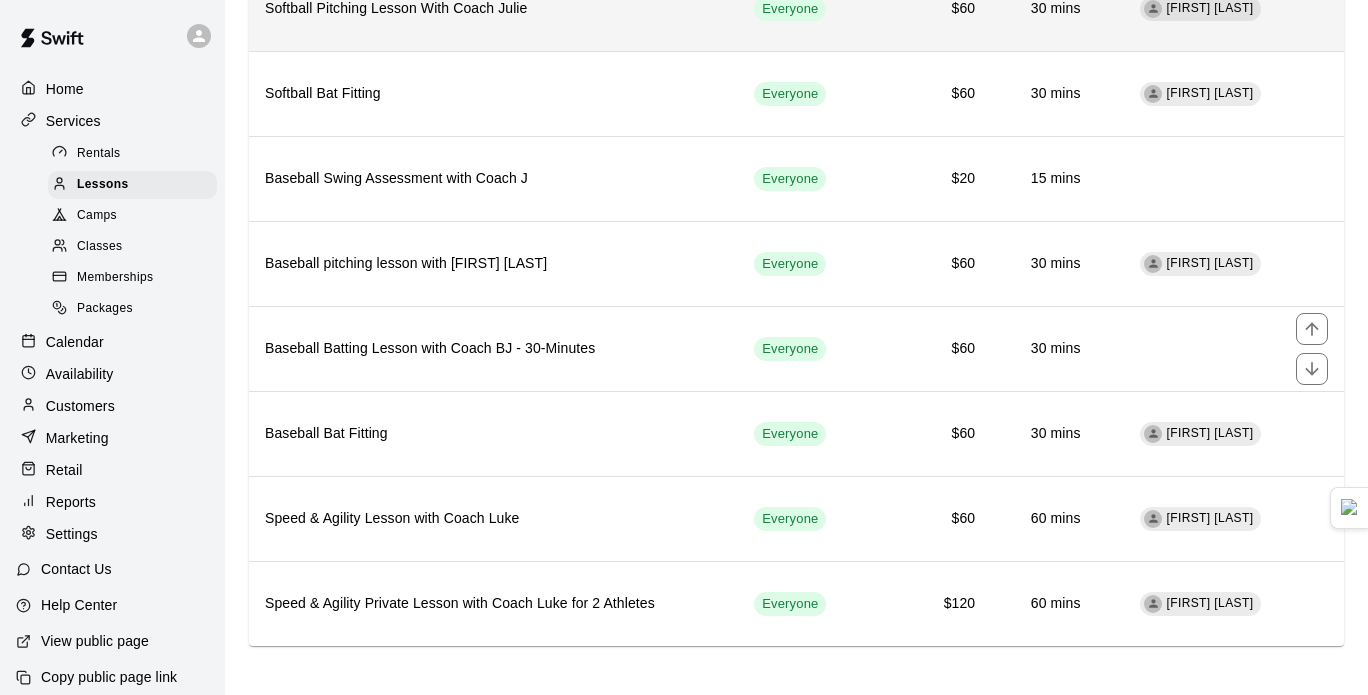 scroll, scrollTop: 387, scrollLeft: 0, axis: vertical 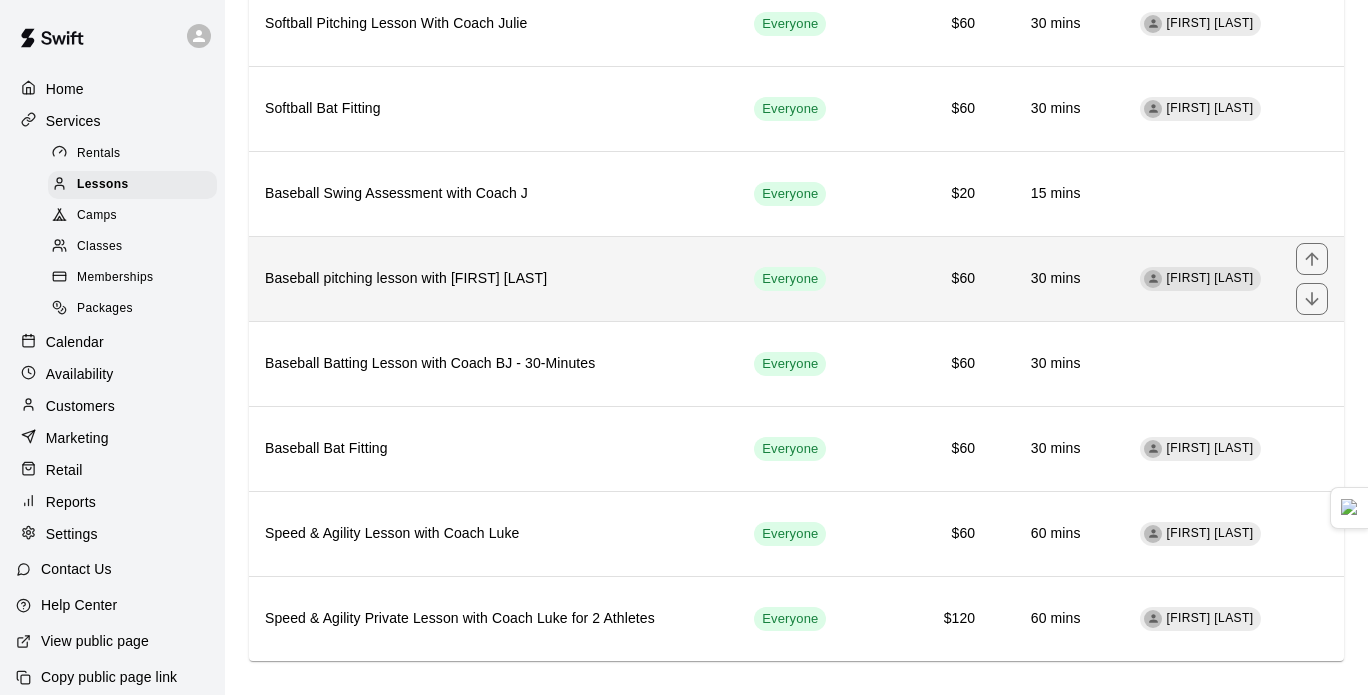 click on "Baseball pitching lesson with [FIRST] [LAST]" at bounding box center (493, 278) 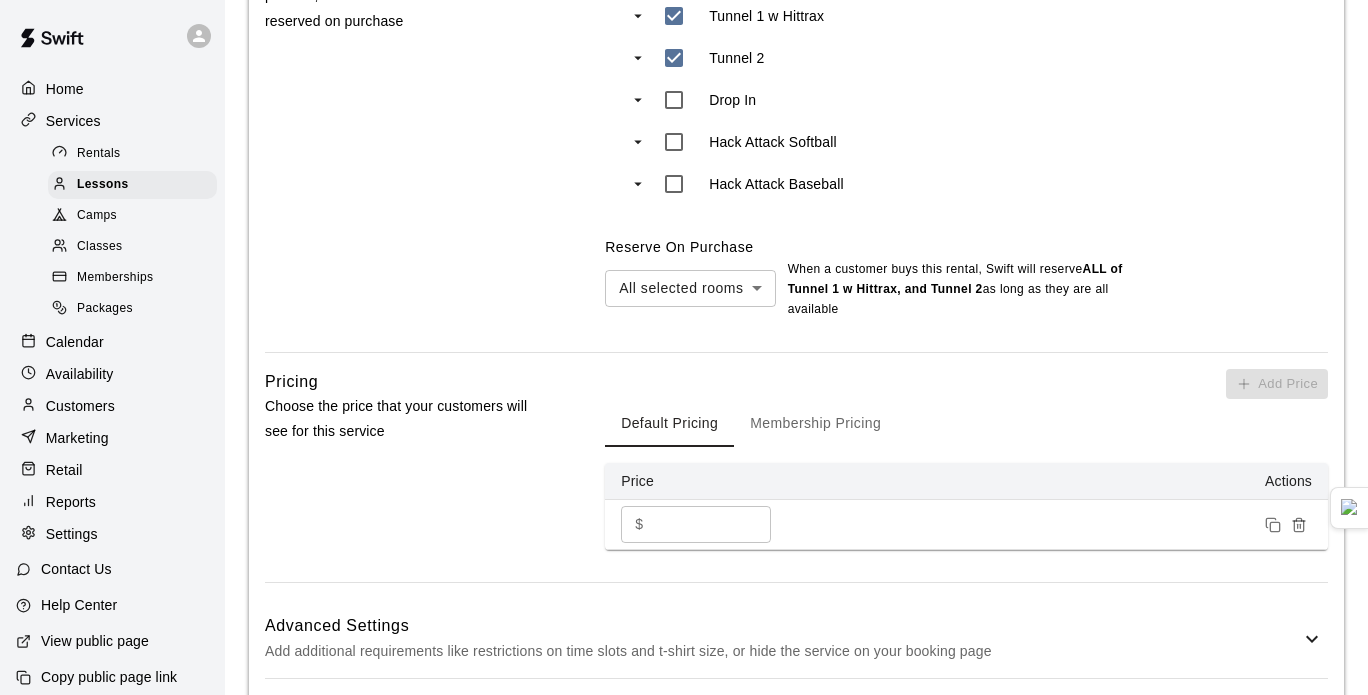 scroll, scrollTop: 1186, scrollLeft: 0, axis: vertical 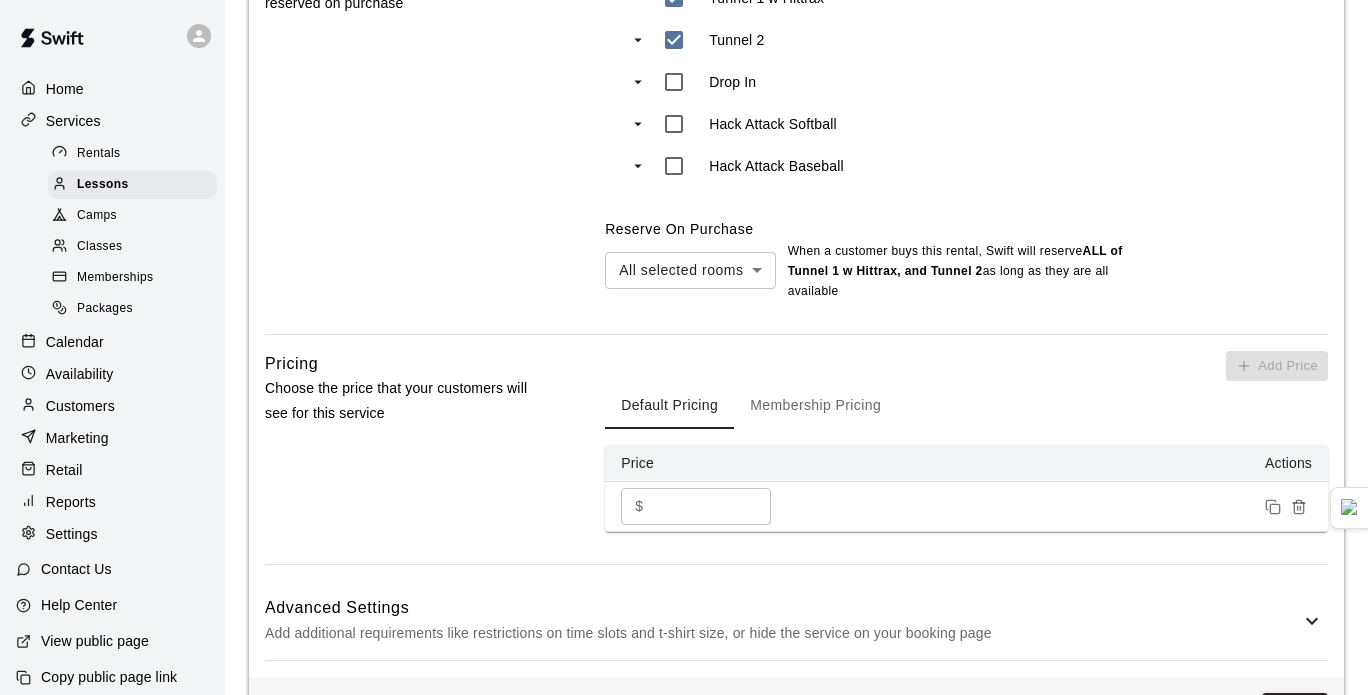 click on "**********" at bounding box center (684, 79) 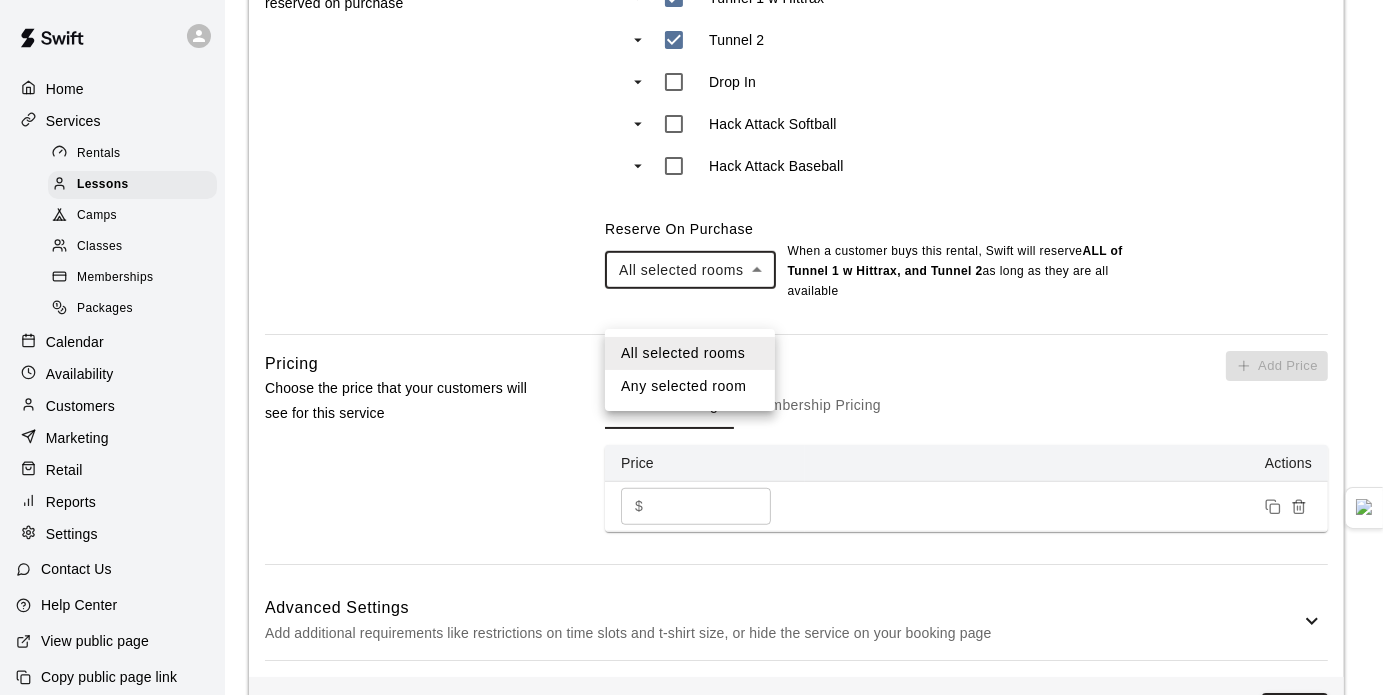 click at bounding box center (691, 347) 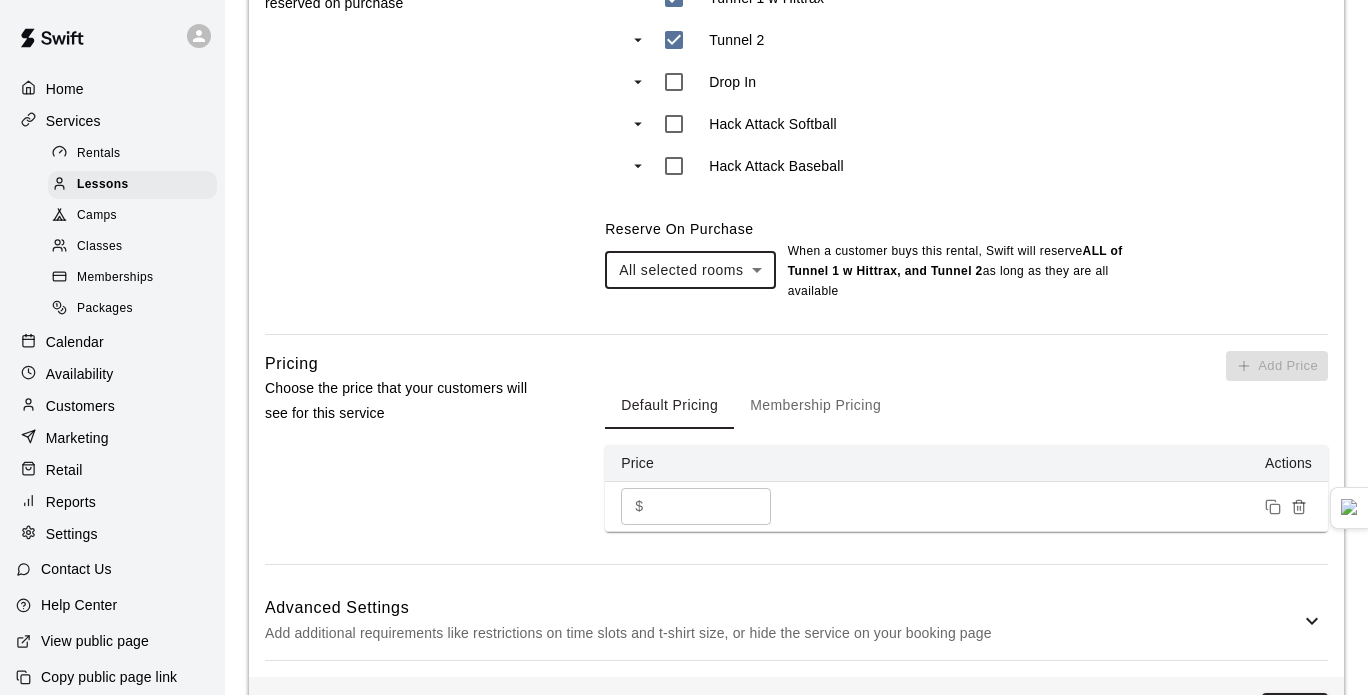 click on "Rooms Indicate which rooms the service can take place in, and how those rooms are reserved on purchase Rooms Positive Impact Sports Academy Tunnel 1 w Hittrax Tunnel 2 Drop In Hack Attack Softball Hack Attack Baseball Reserve On Purchase All selected rooms *** ​ When a customer buys this   rental , Swift will reserve  ALL of Tunnel 1 w Hittrax, and Tunnel 2  as long as   they are all available" at bounding box center (796, 124) 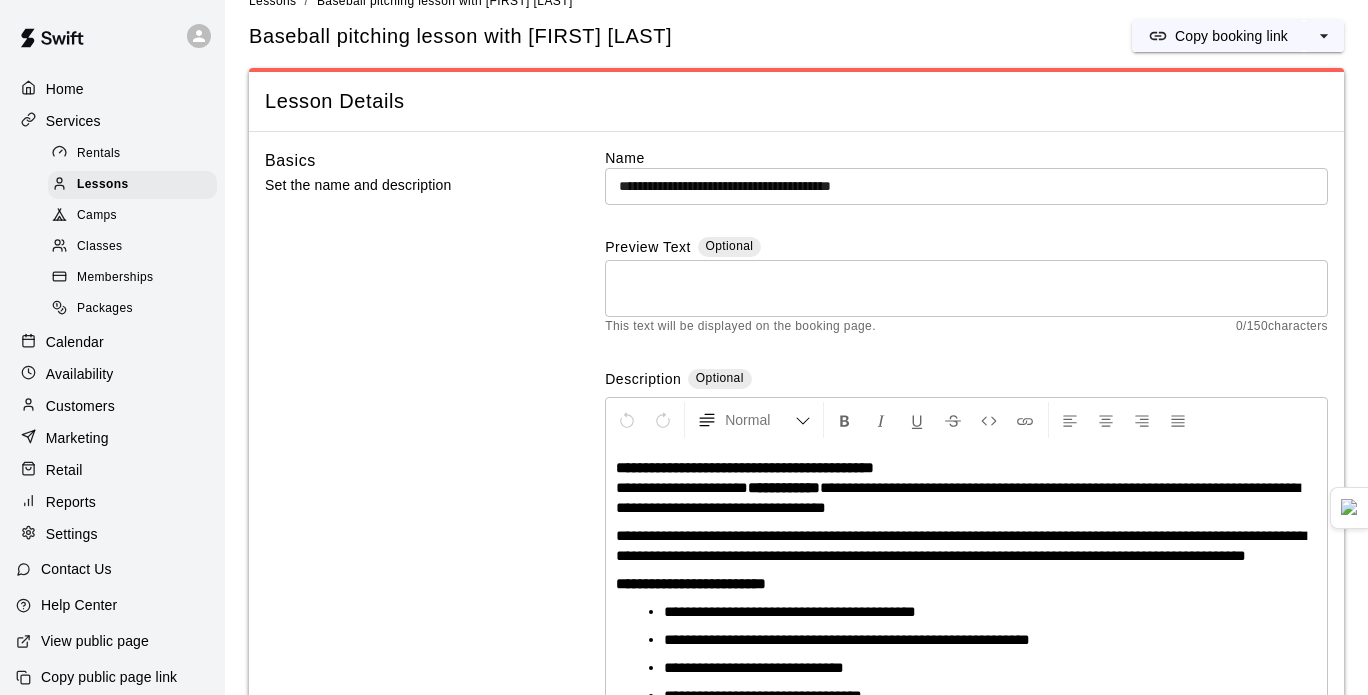 scroll, scrollTop: 0, scrollLeft: 0, axis: both 